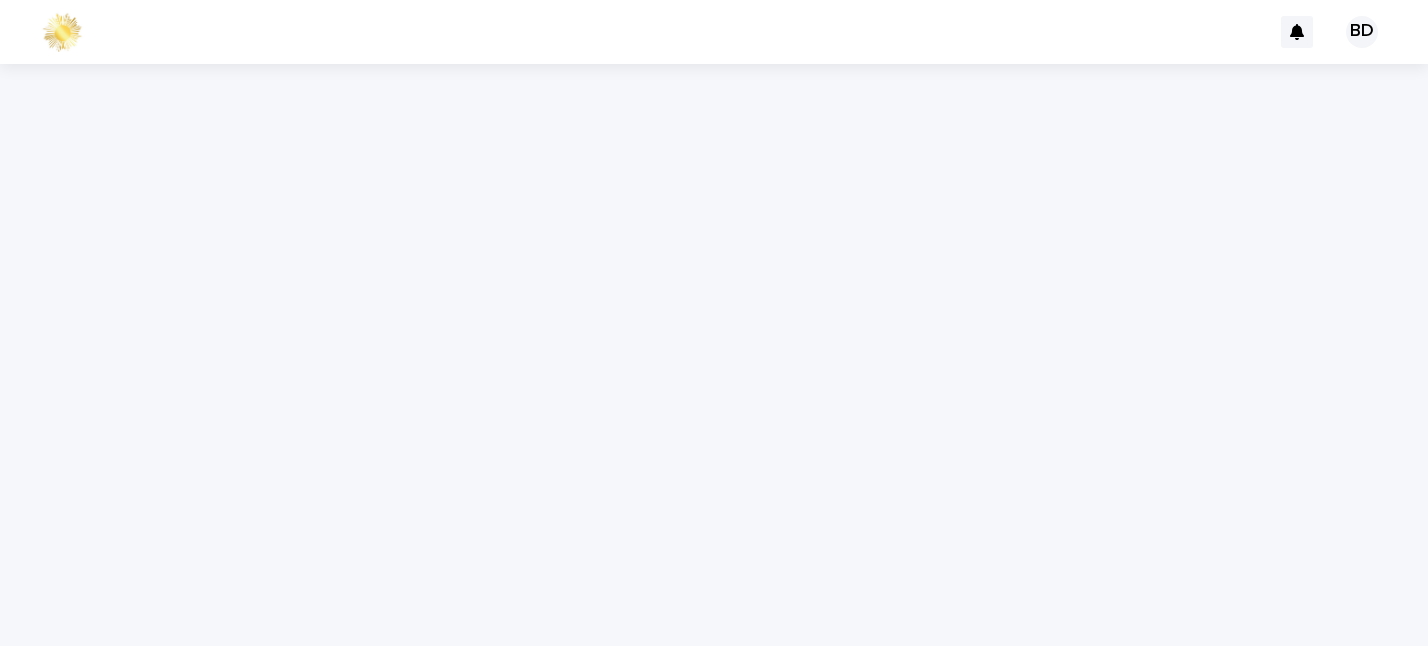 scroll, scrollTop: 0, scrollLeft: 0, axis: both 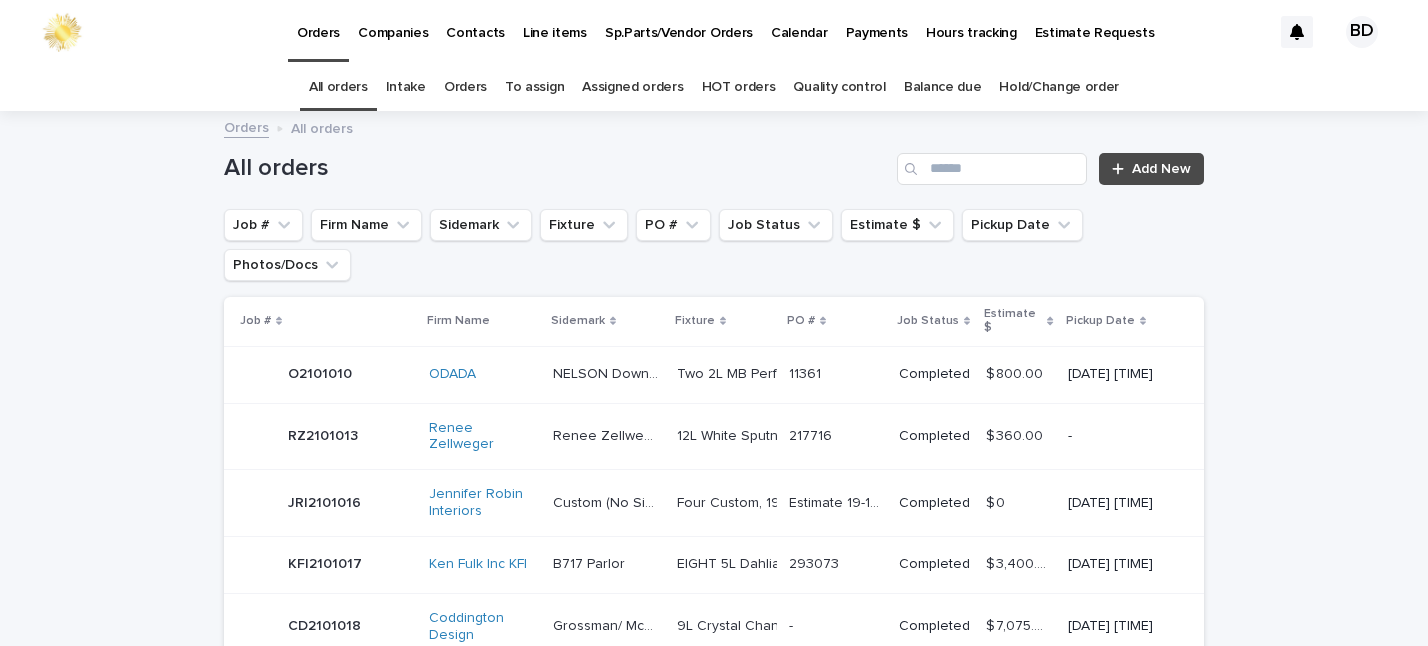 click on "Orders" at bounding box center (465, 87) 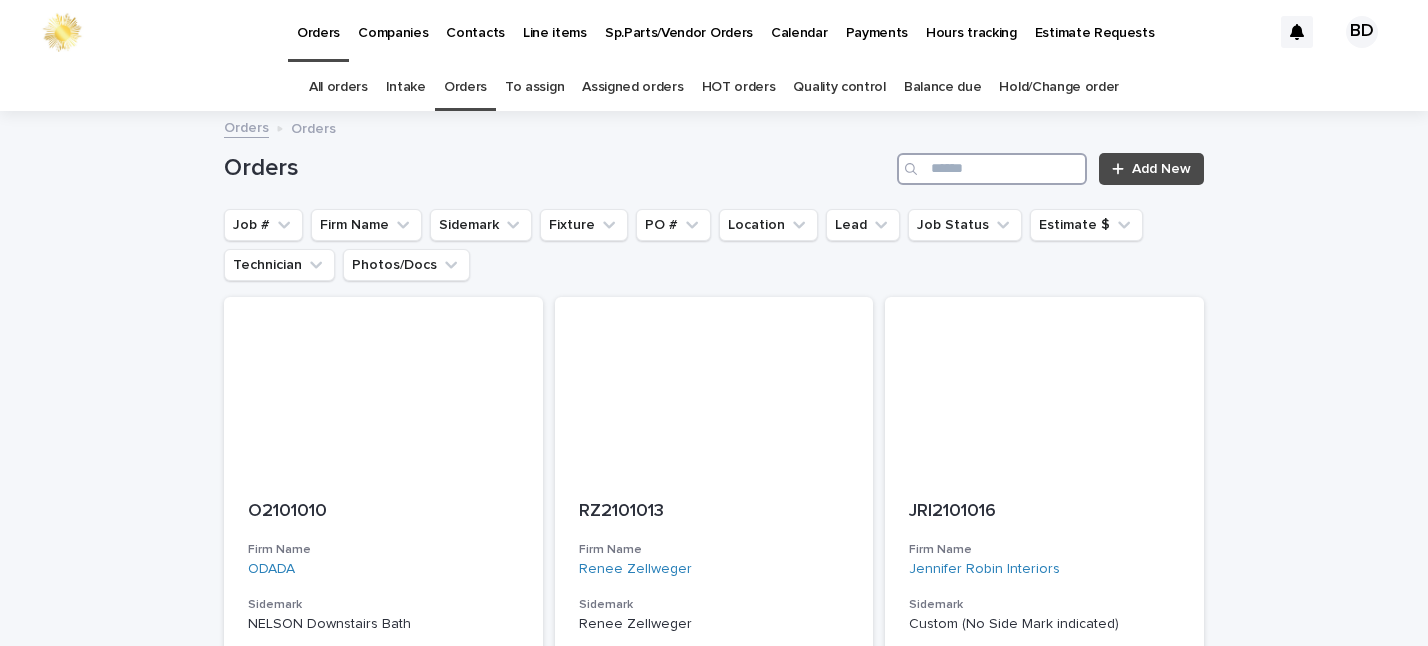 click at bounding box center (992, 169) 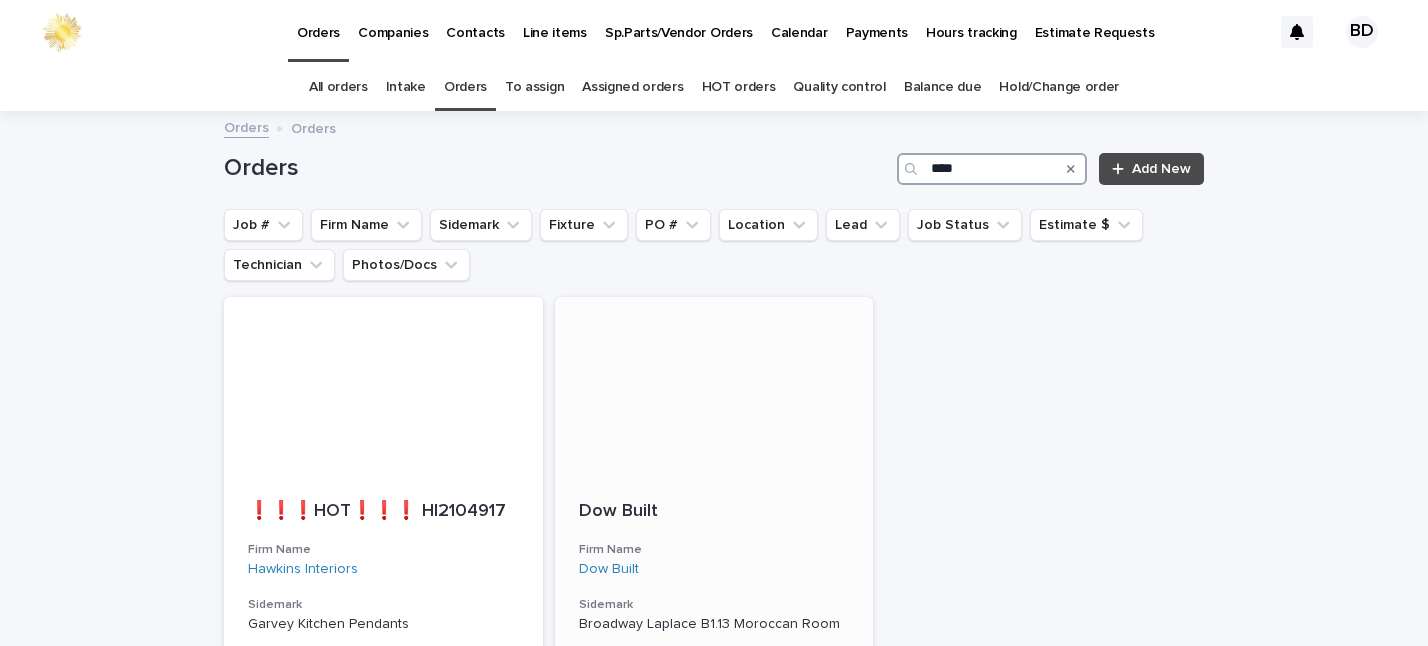type on "****" 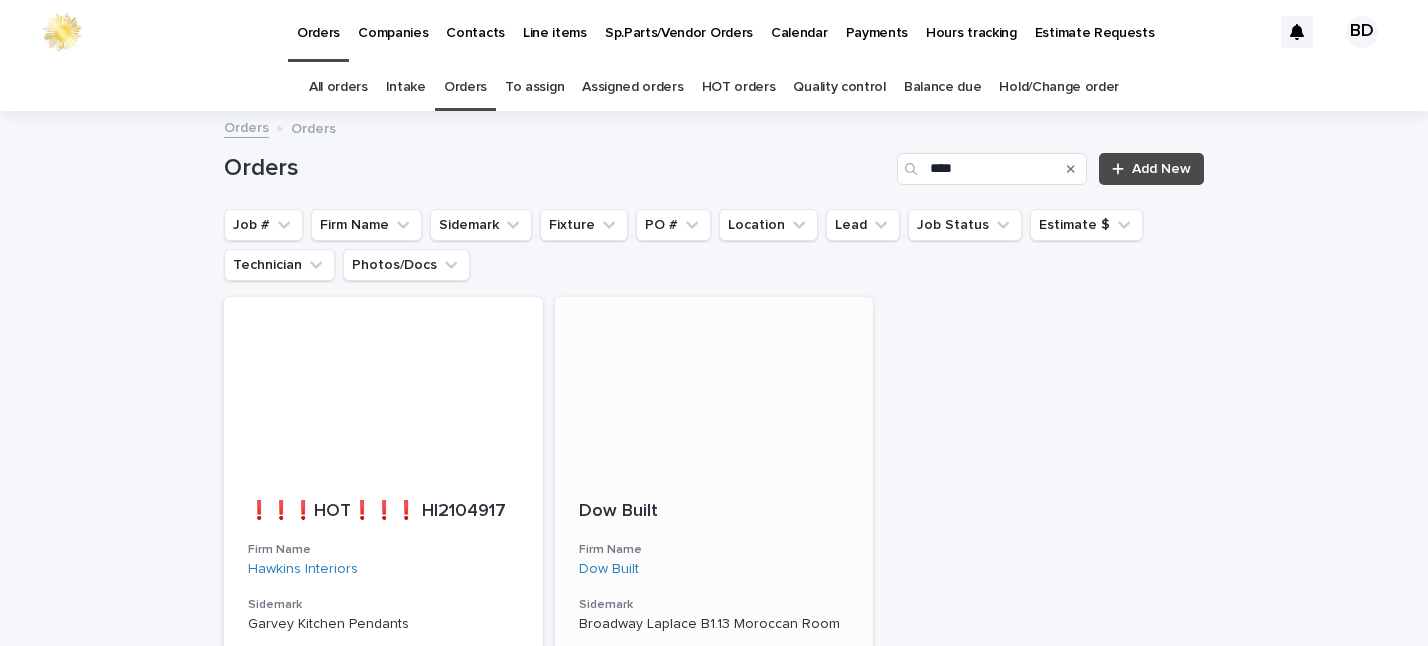 click on "Dow Built" at bounding box center [714, 512] 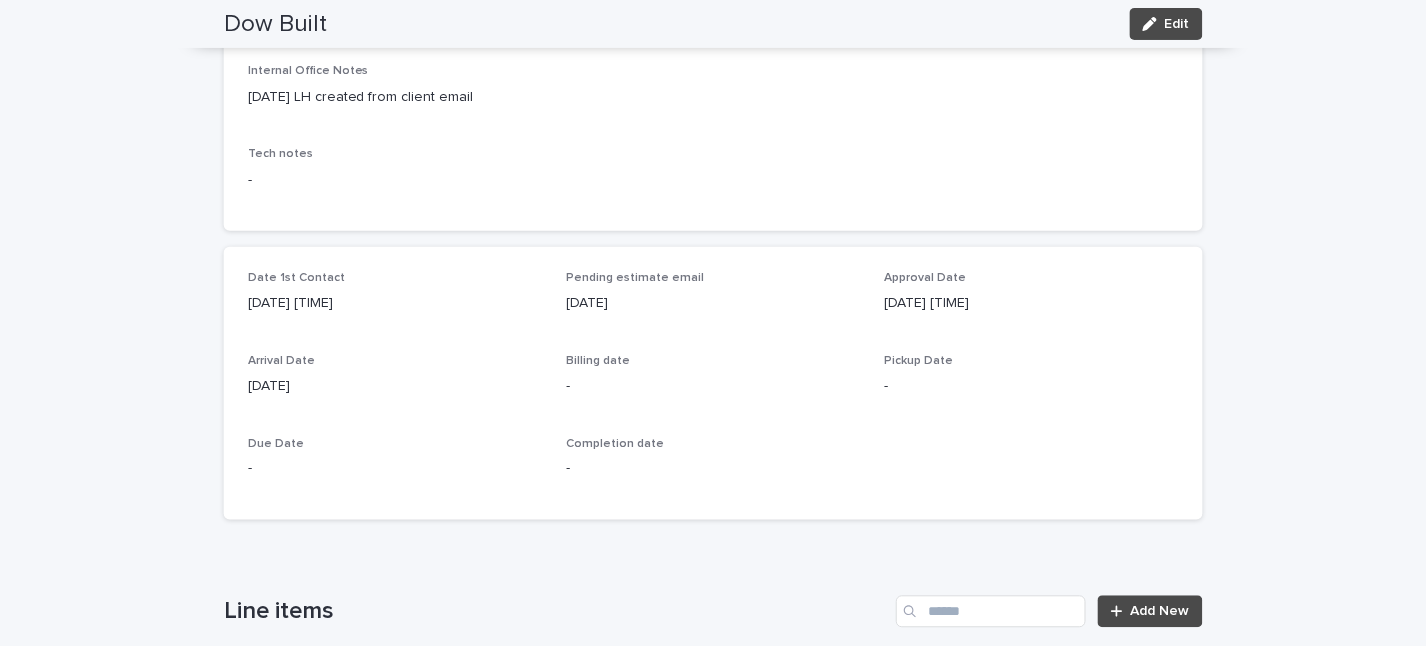 scroll, scrollTop: 427, scrollLeft: 0, axis: vertical 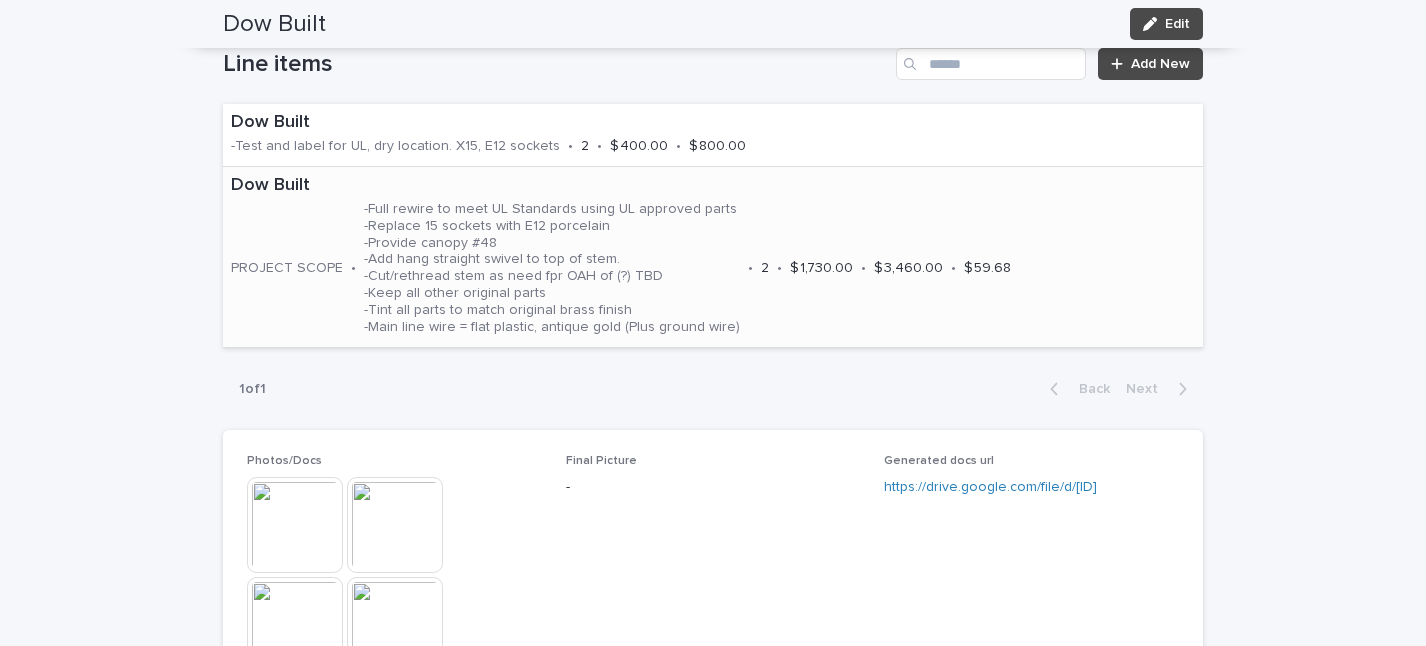 click on "Dow Built" at bounding box center (660, 186) 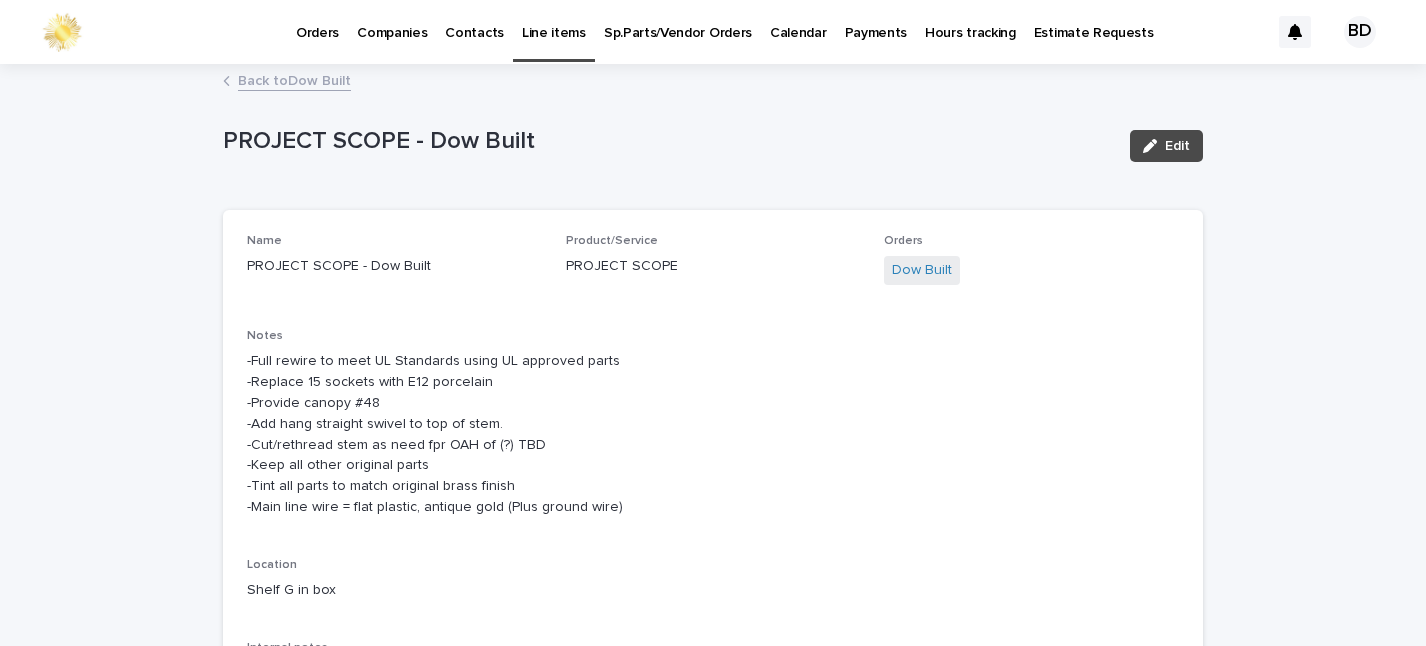 scroll, scrollTop: 332, scrollLeft: 0, axis: vertical 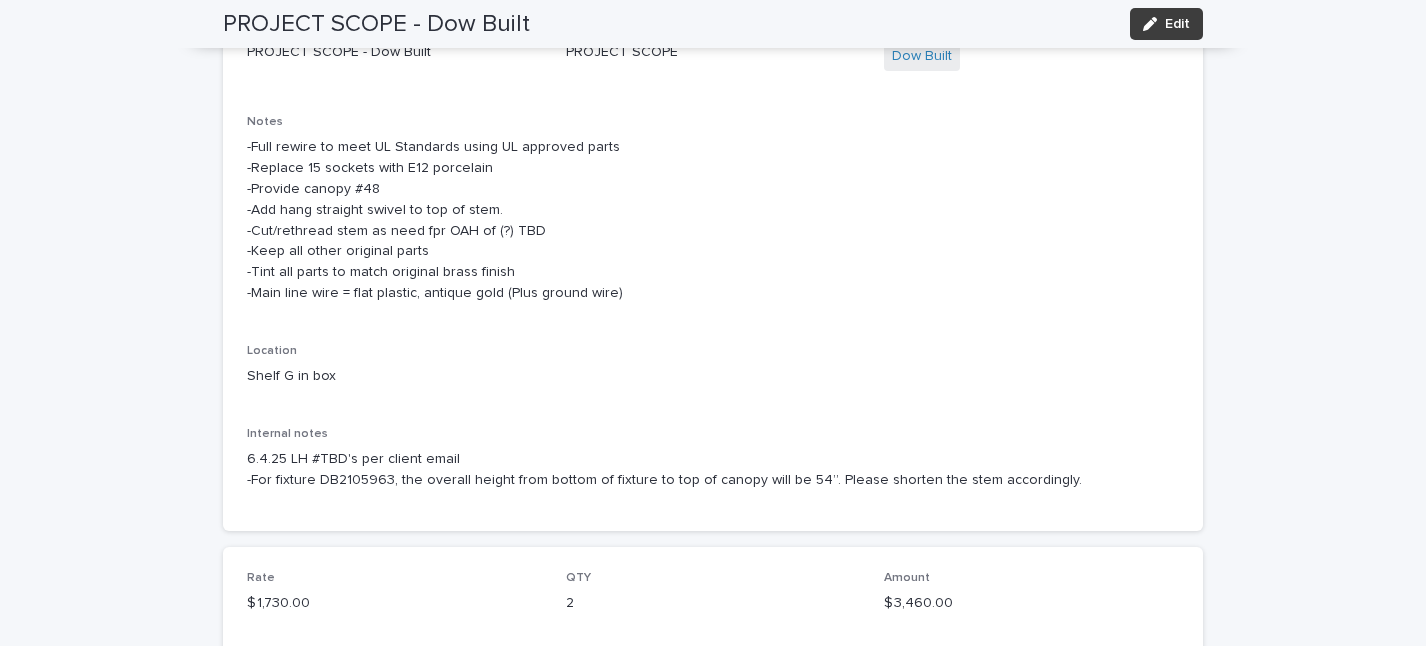 click on "Edit" at bounding box center (1166, 24) 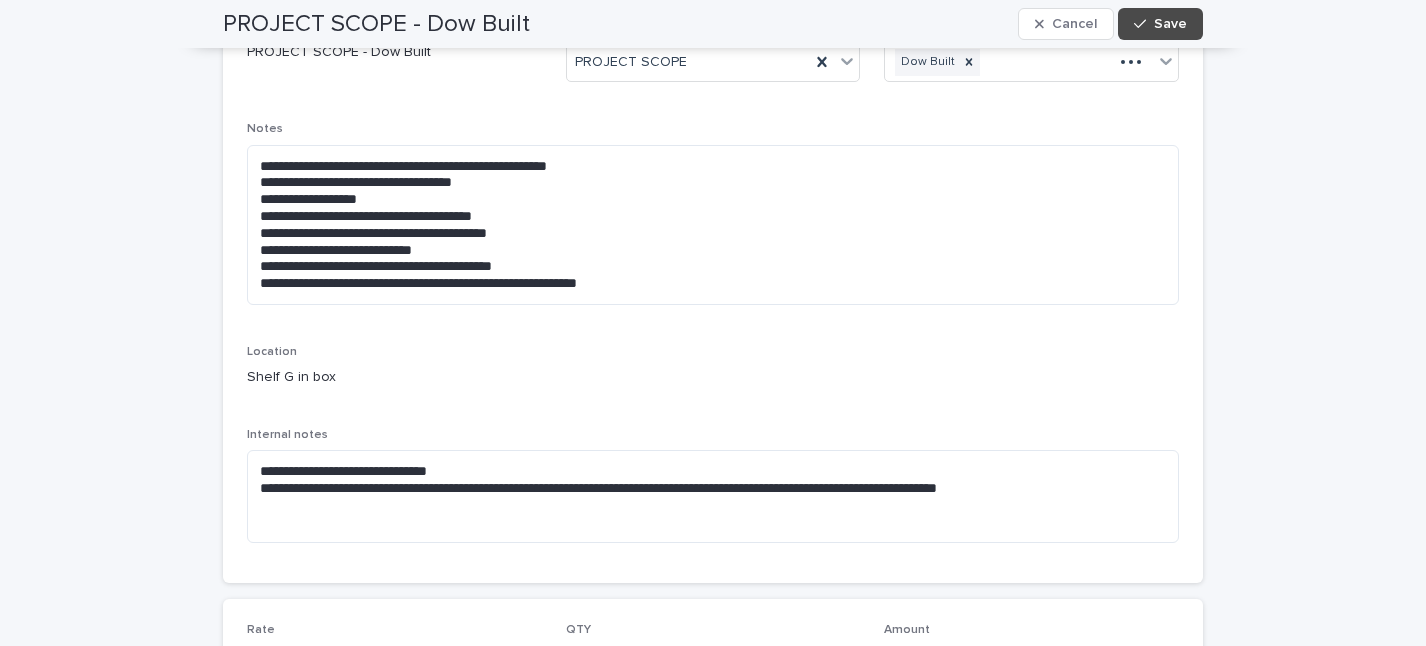 scroll, scrollTop: 146, scrollLeft: 0, axis: vertical 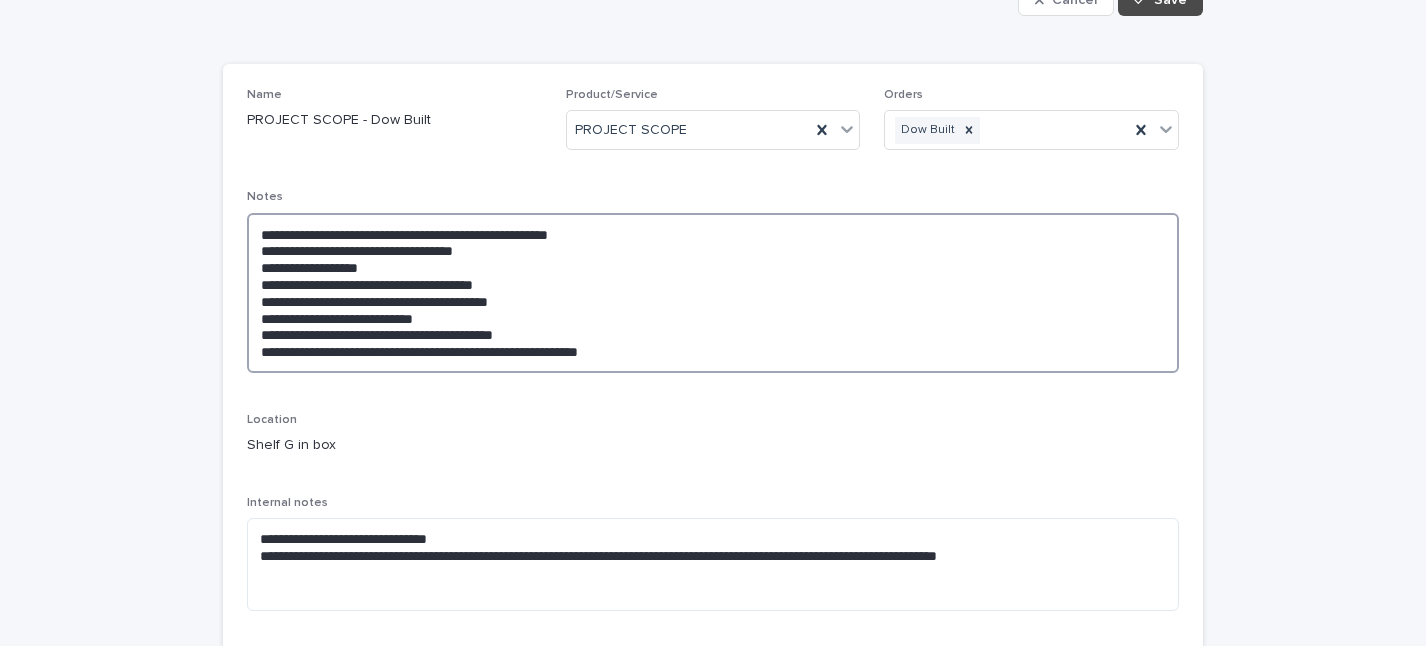 click on "**********" at bounding box center (713, 293) 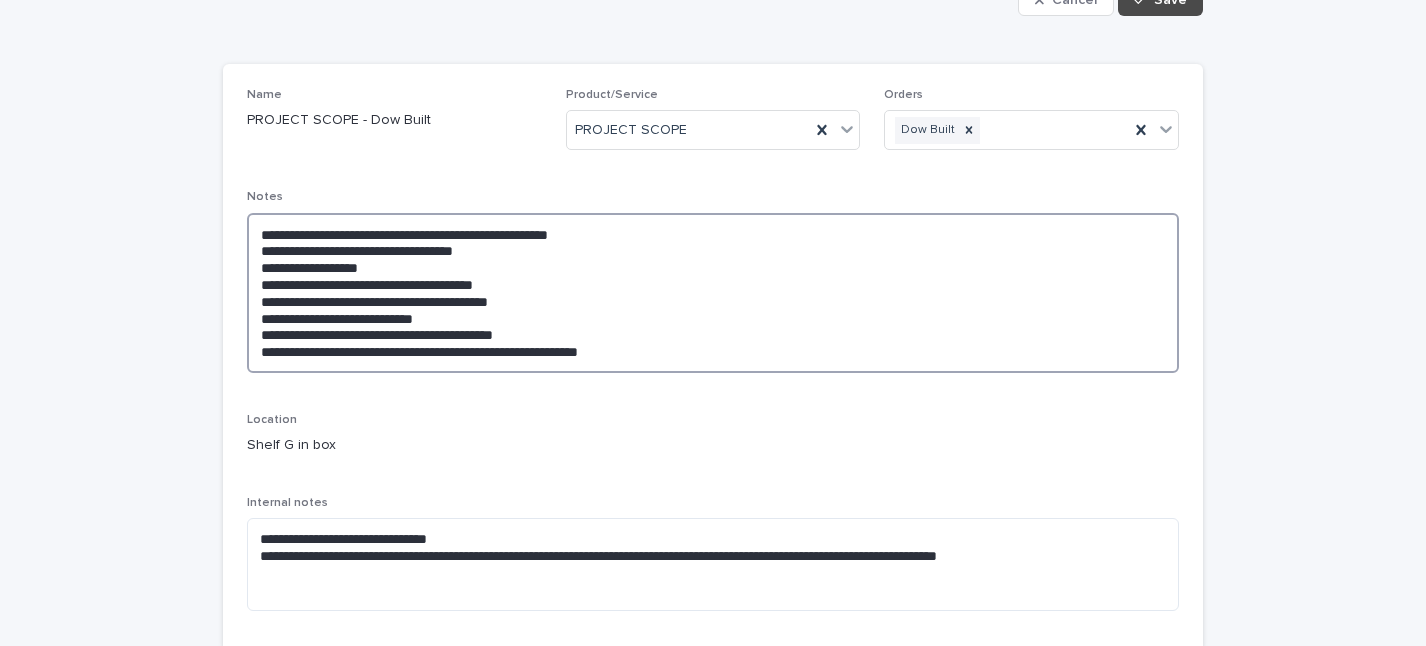 drag, startPoint x: 423, startPoint y: 302, endPoint x: 566, endPoint y: 297, distance: 143.08739 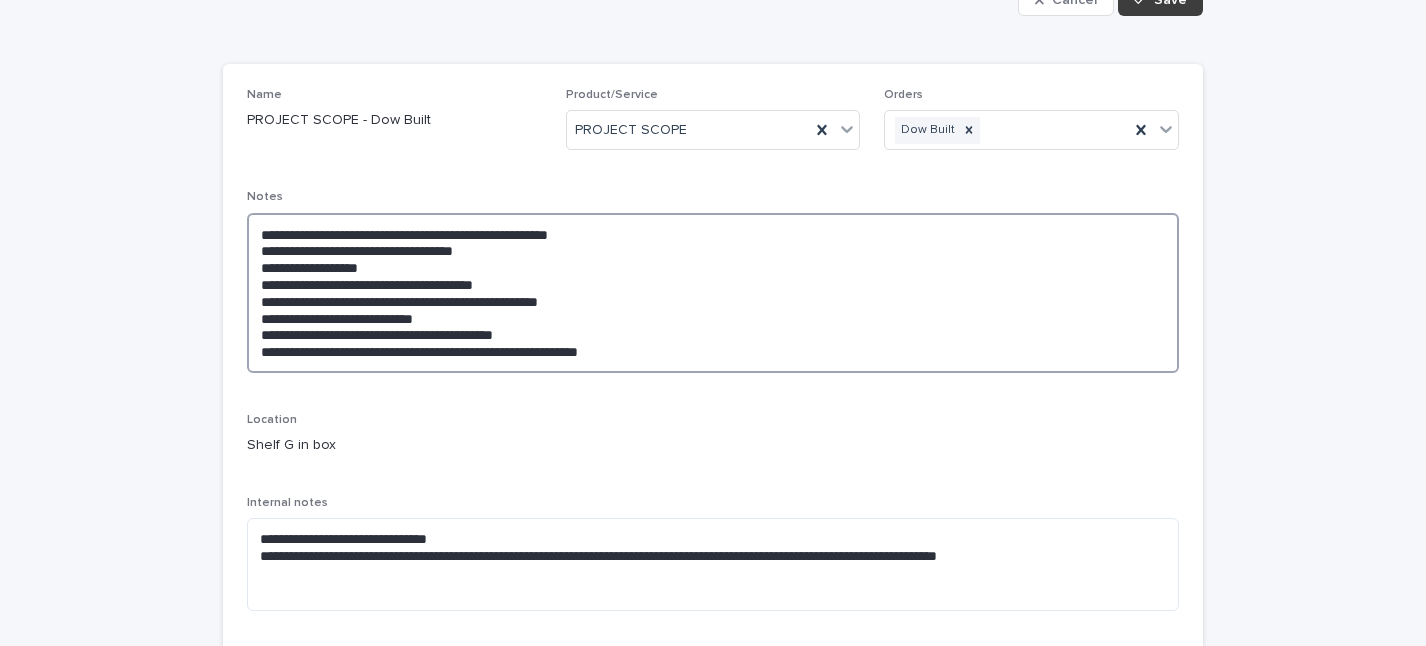 type on "**********" 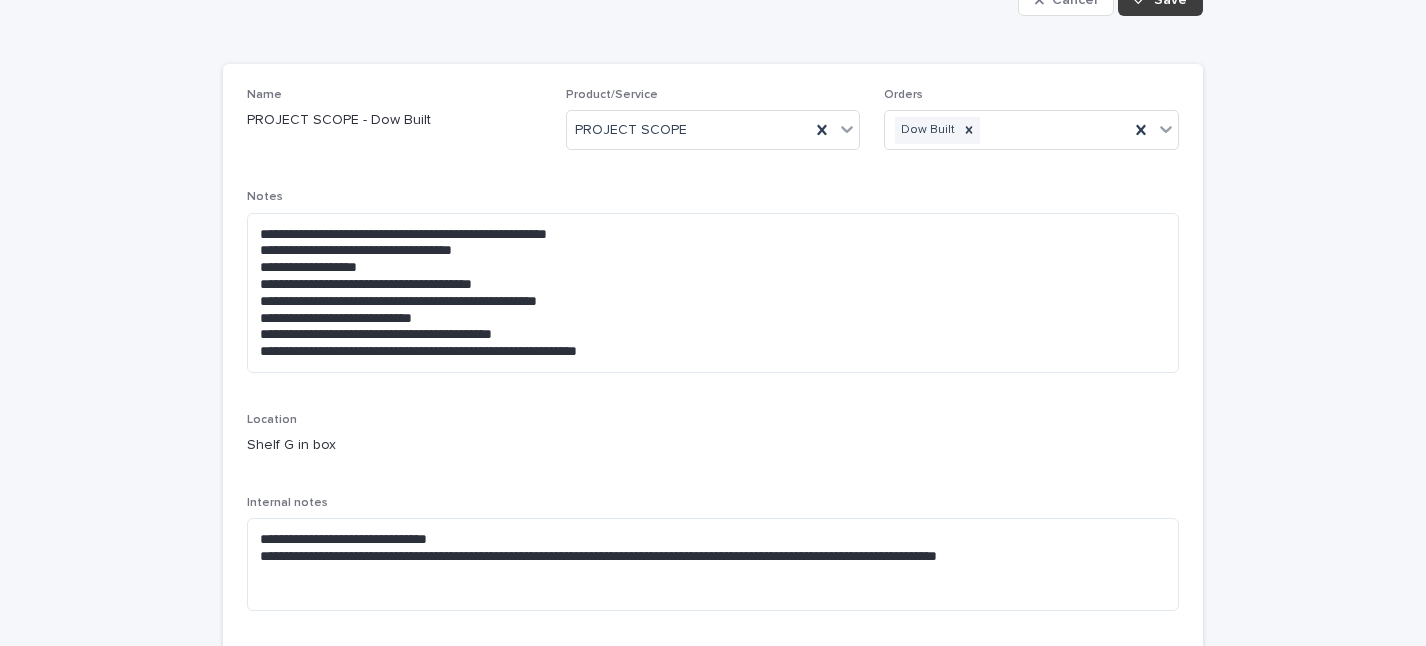 click on "Save" at bounding box center [1170, 0] 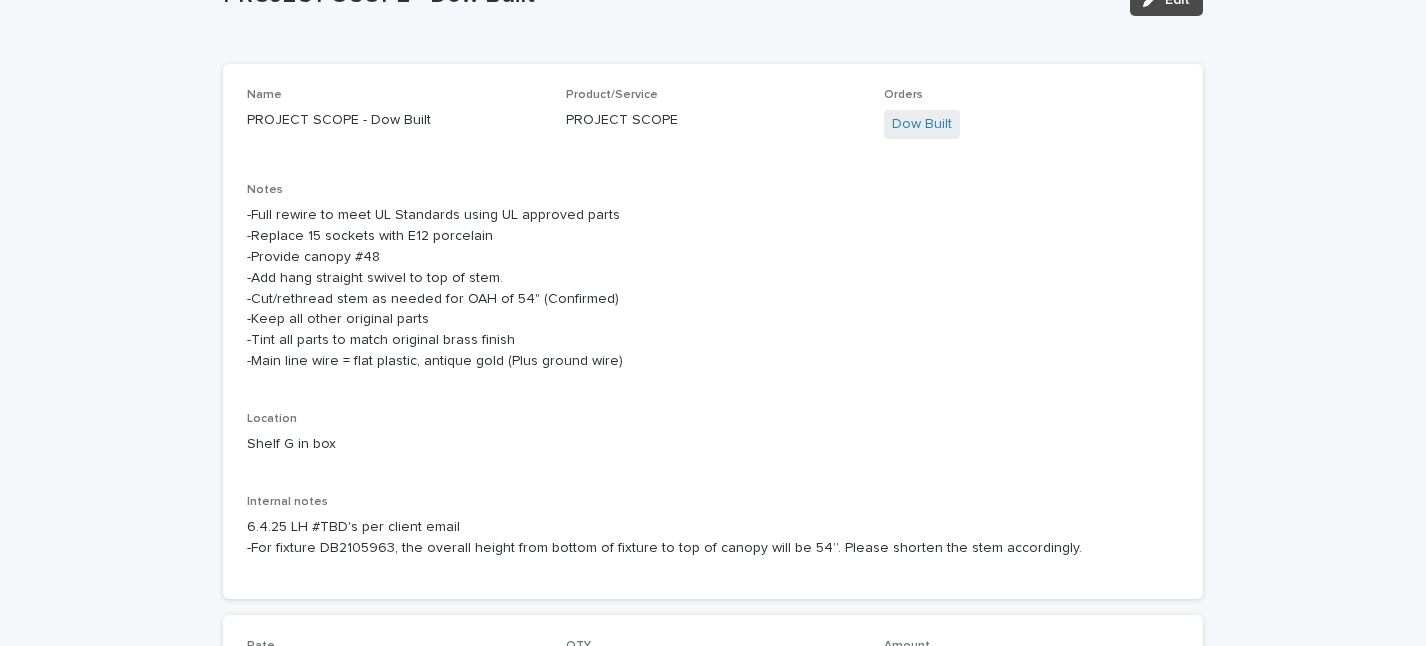 scroll, scrollTop: 130, scrollLeft: 0, axis: vertical 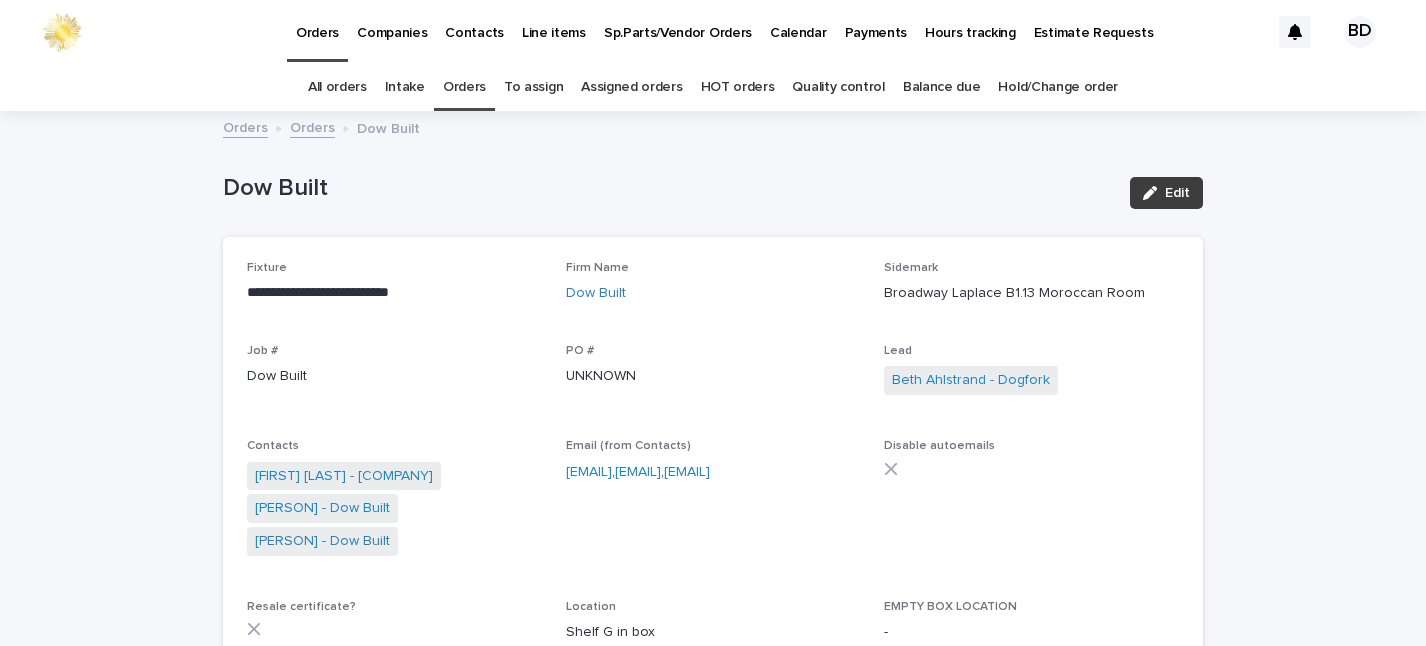 click on "Edit" at bounding box center [1177, 193] 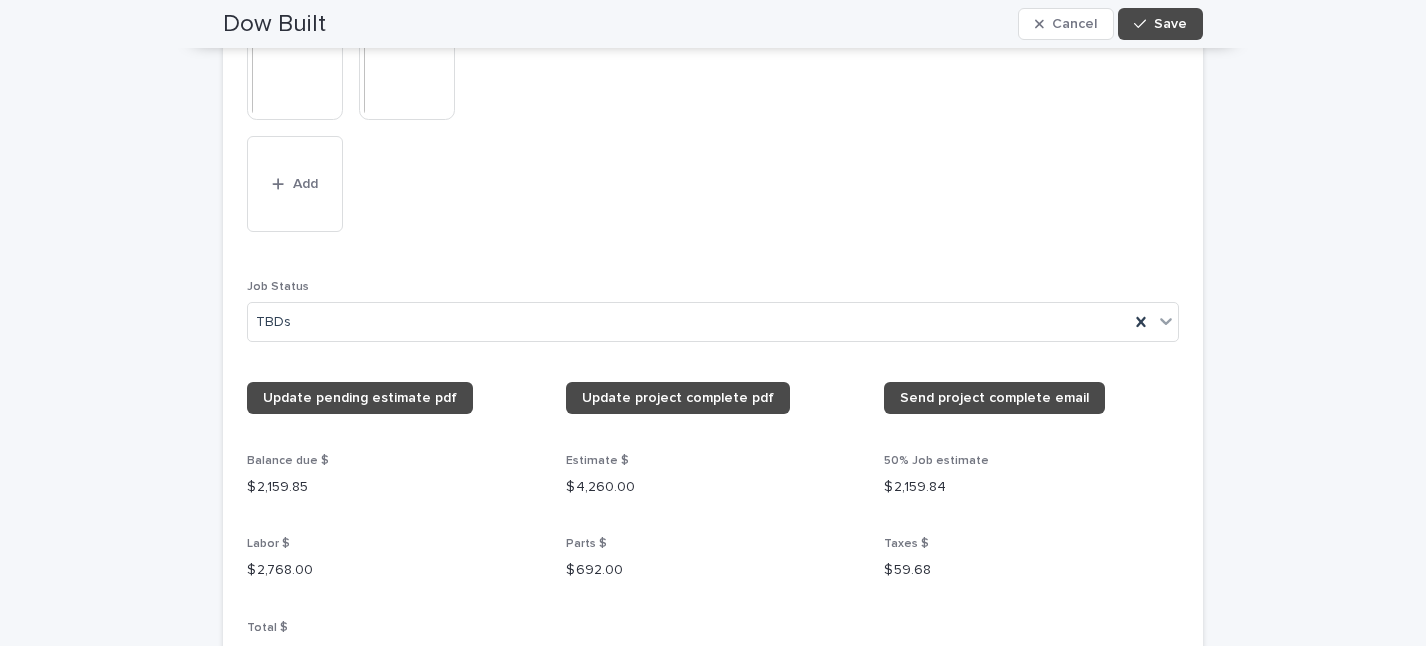 scroll, scrollTop: 1991, scrollLeft: 0, axis: vertical 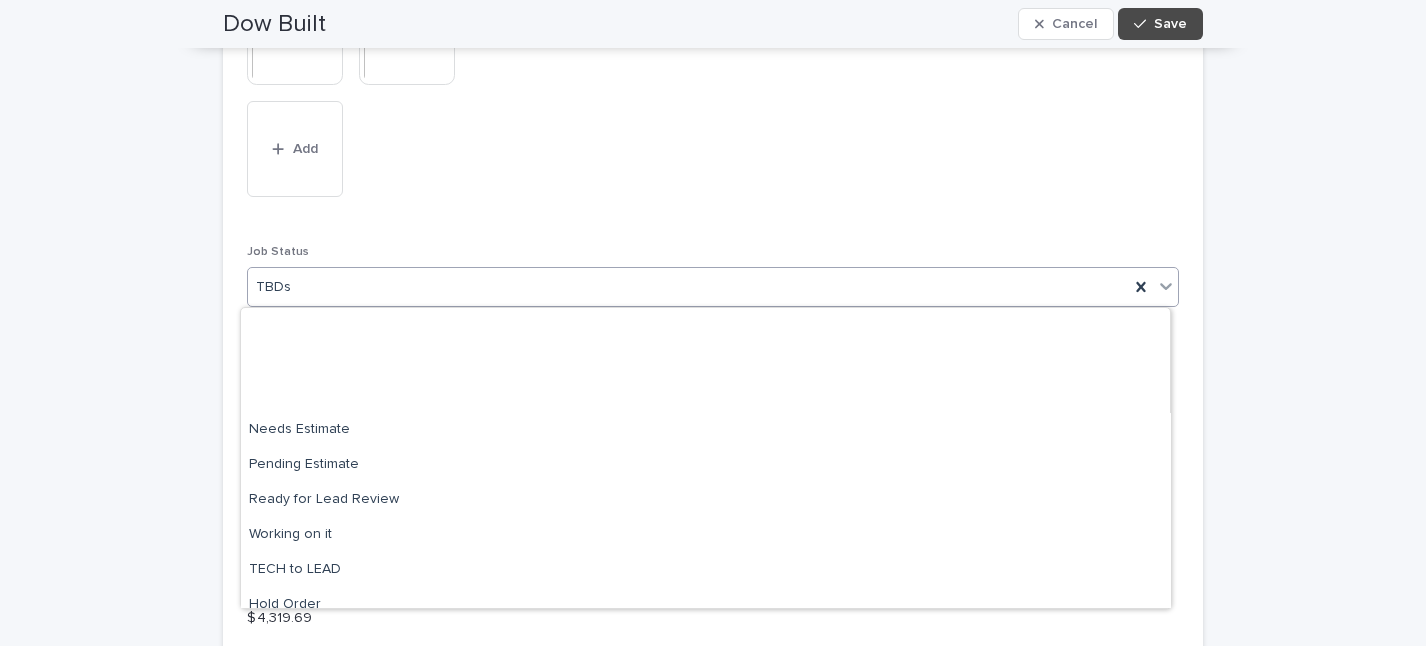 click at bounding box center (1166, 286) 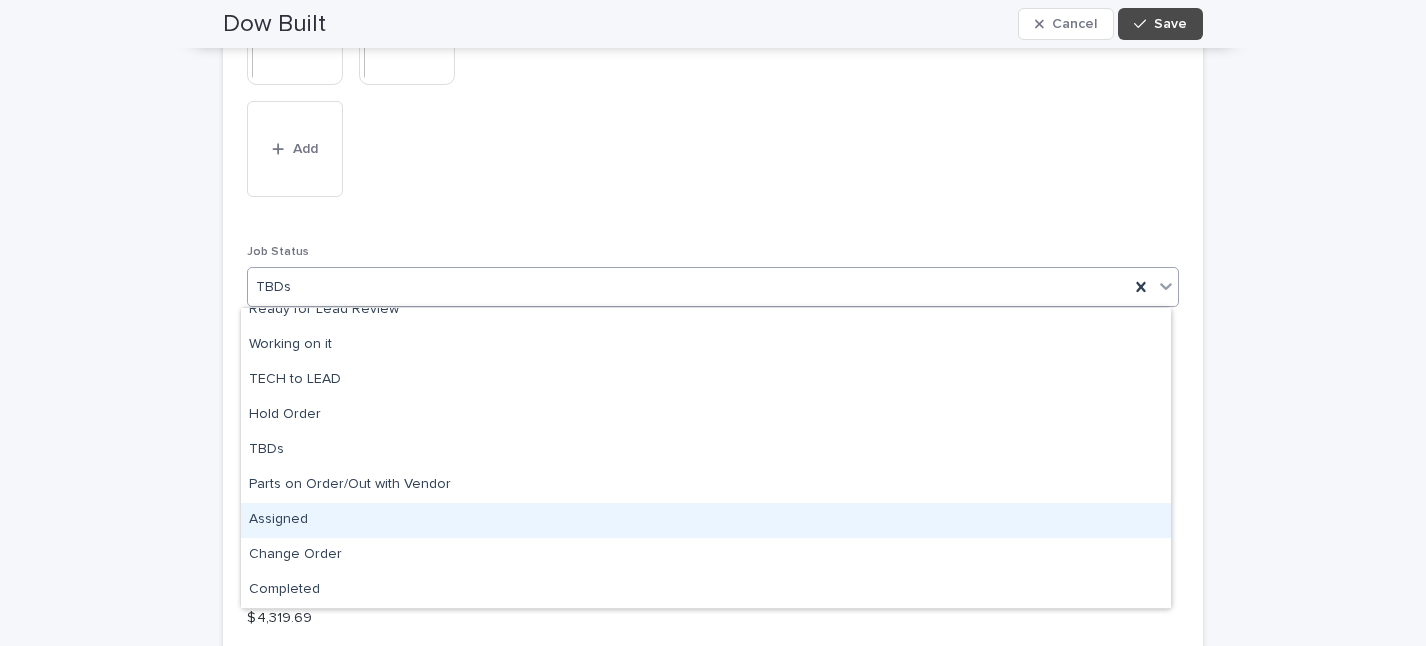 click on "Assigned" at bounding box center [706, 520] 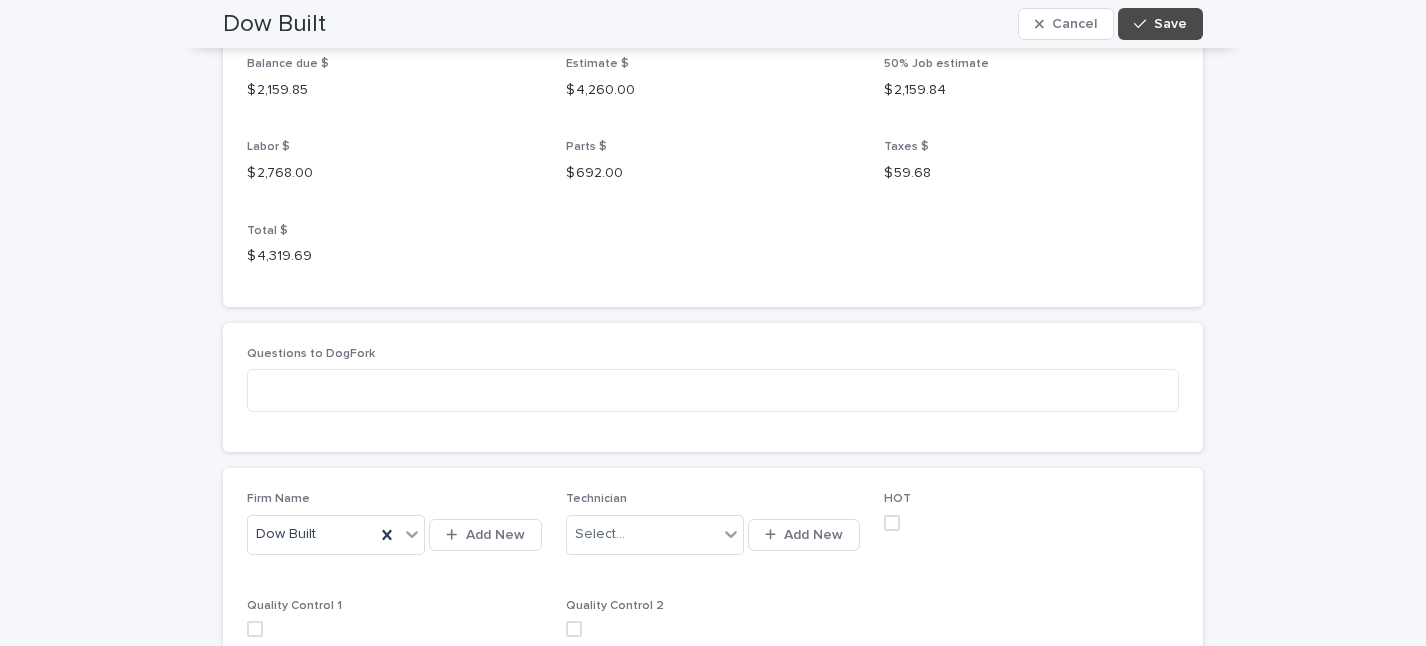 scroll, scrollTop: 2483, scrollLeft: 0, axis: vertical 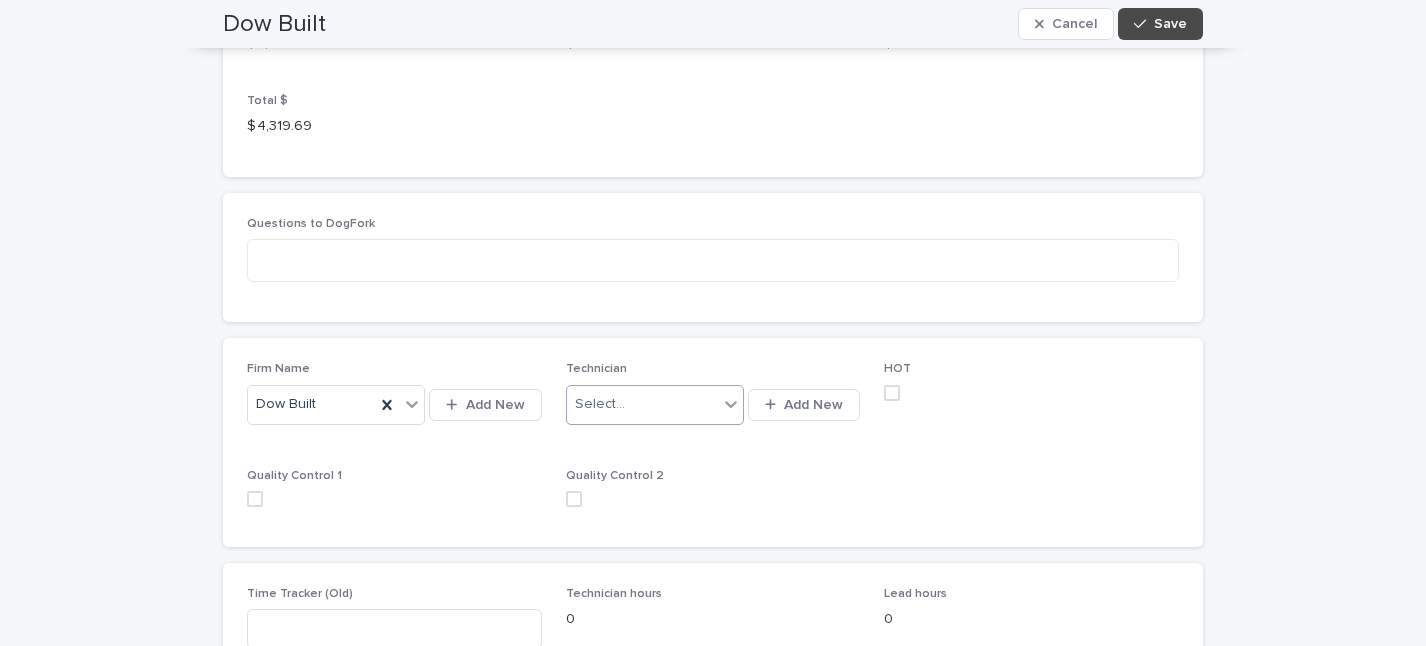 click at bounding box center [731, 404] 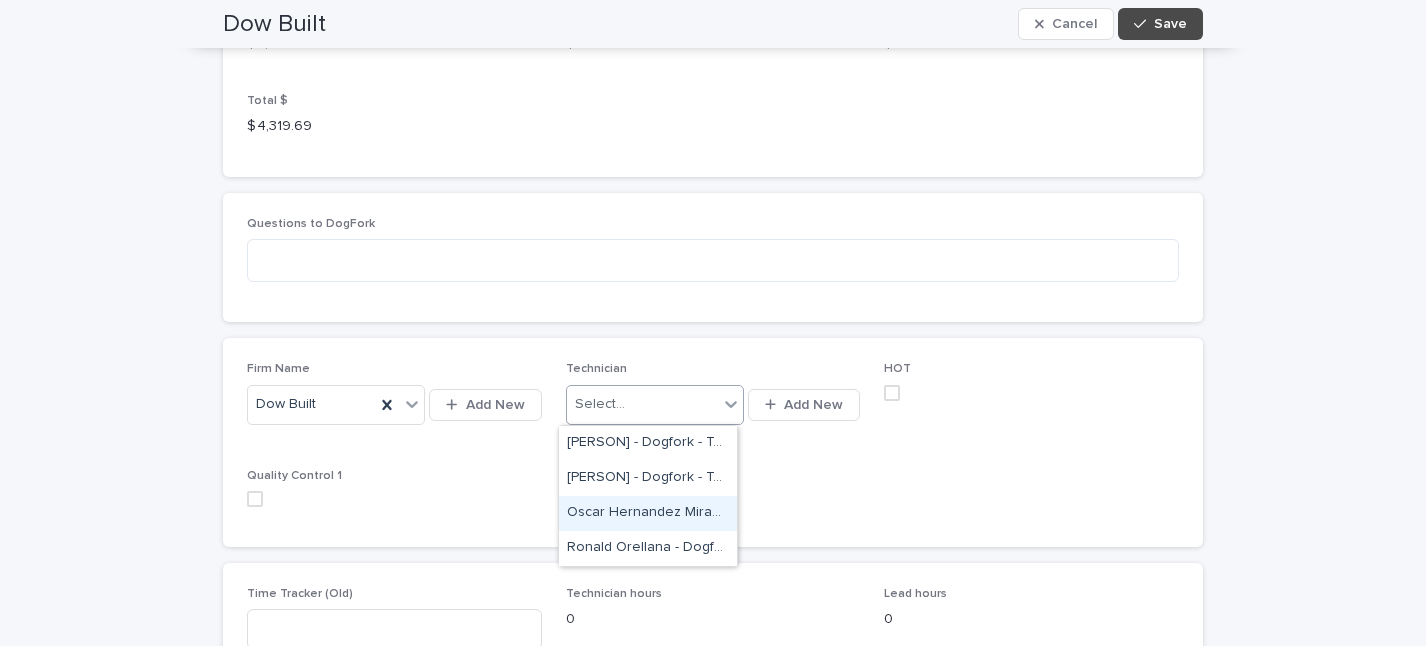 click on "Oscar Hernandez Miranda - Dogfork - Technician" at bounding box center (648, 513) 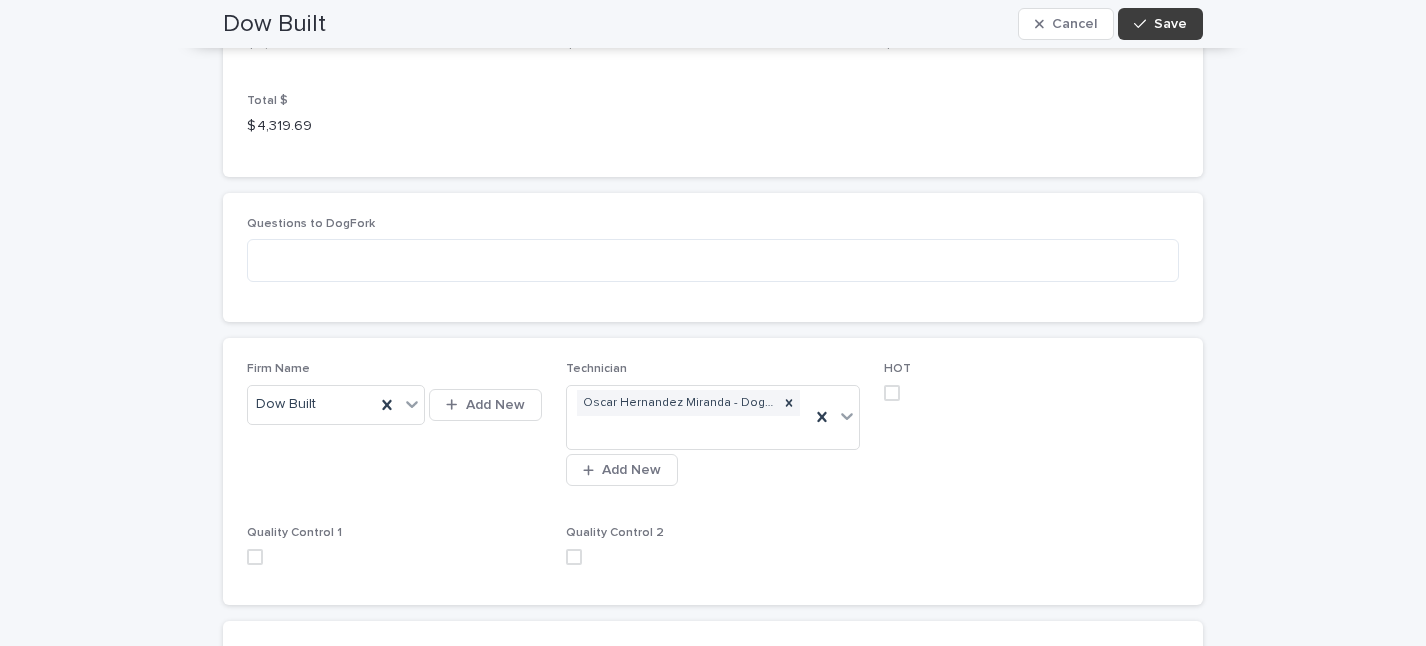 click on "Save" at bounding box center (1160, 24) 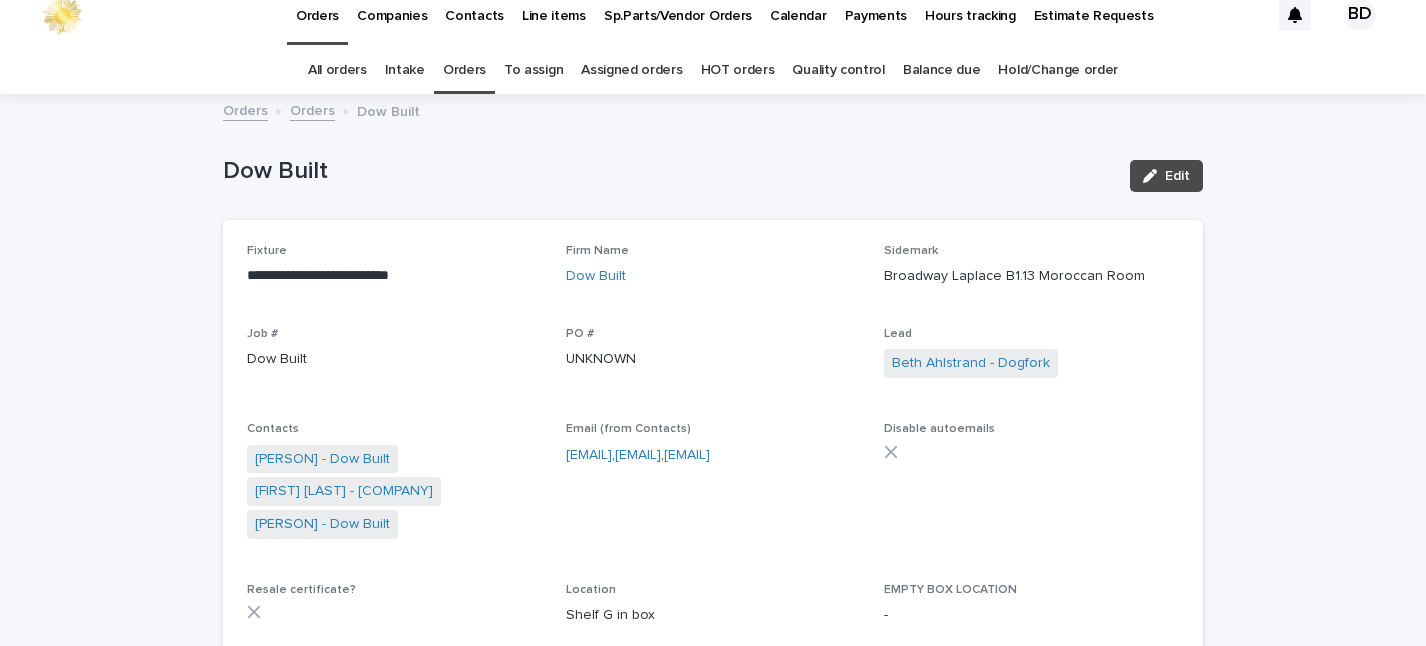 scroll, scrollTop: 0, scrollLeft: 0, axis: both 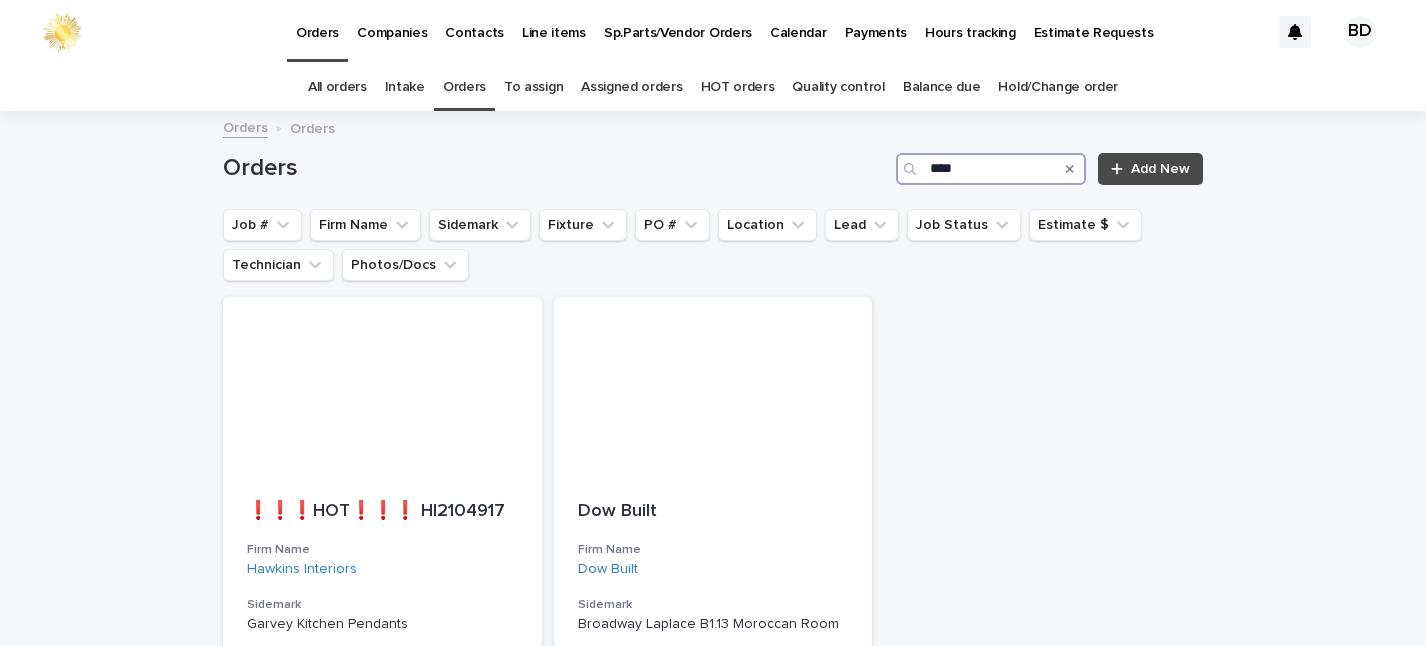 click on "****" at bounding box center (991, 169) 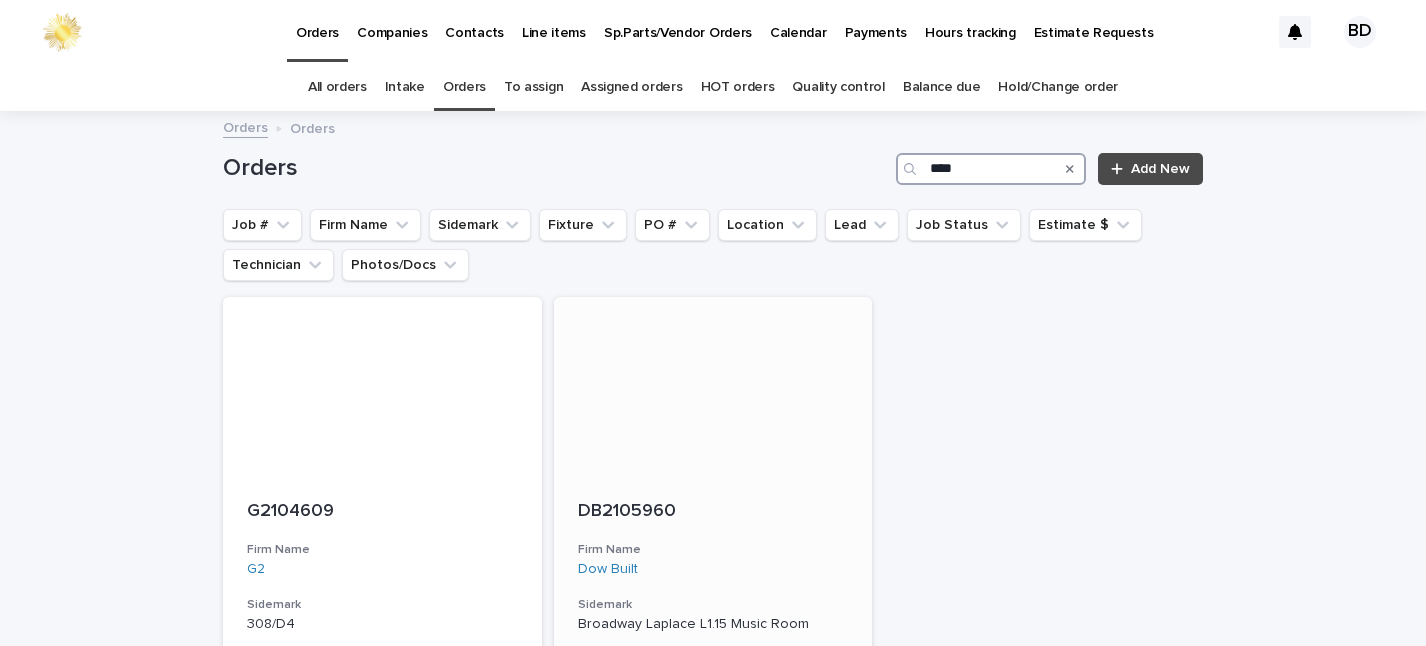 type on "****" 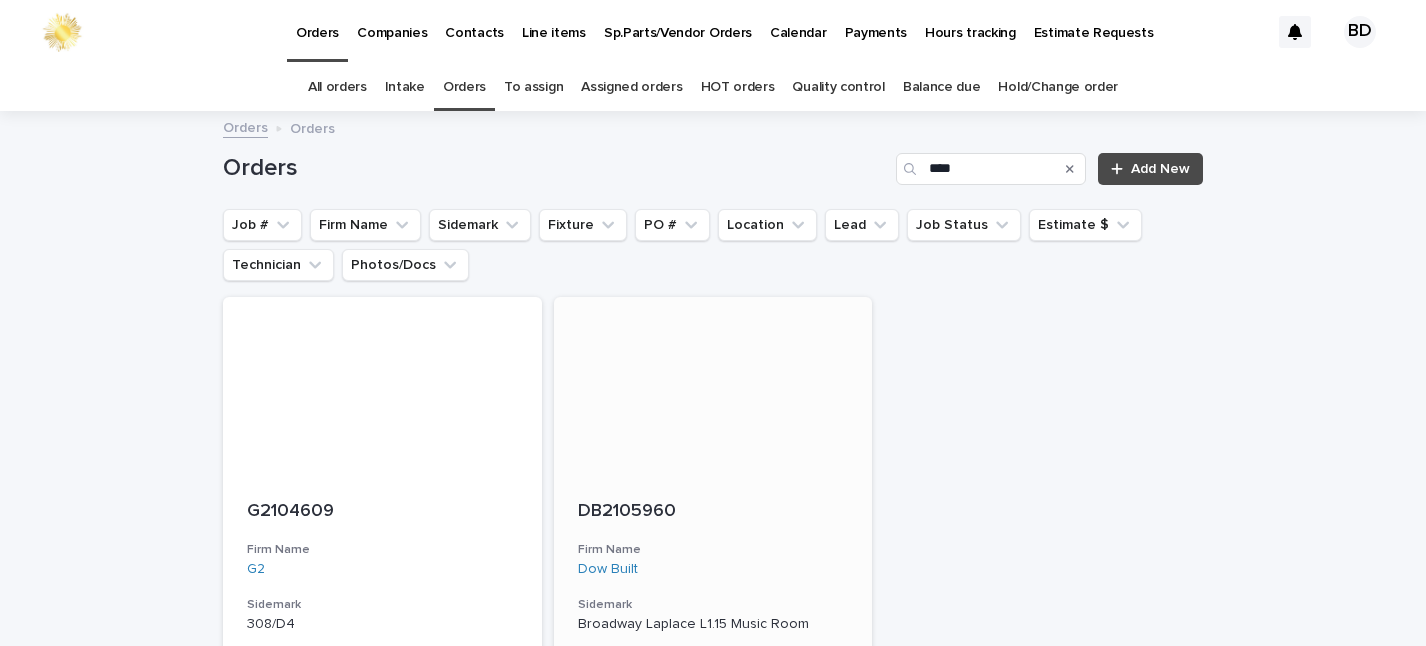 click on "DB2105960" at bounding box center (713, 512) 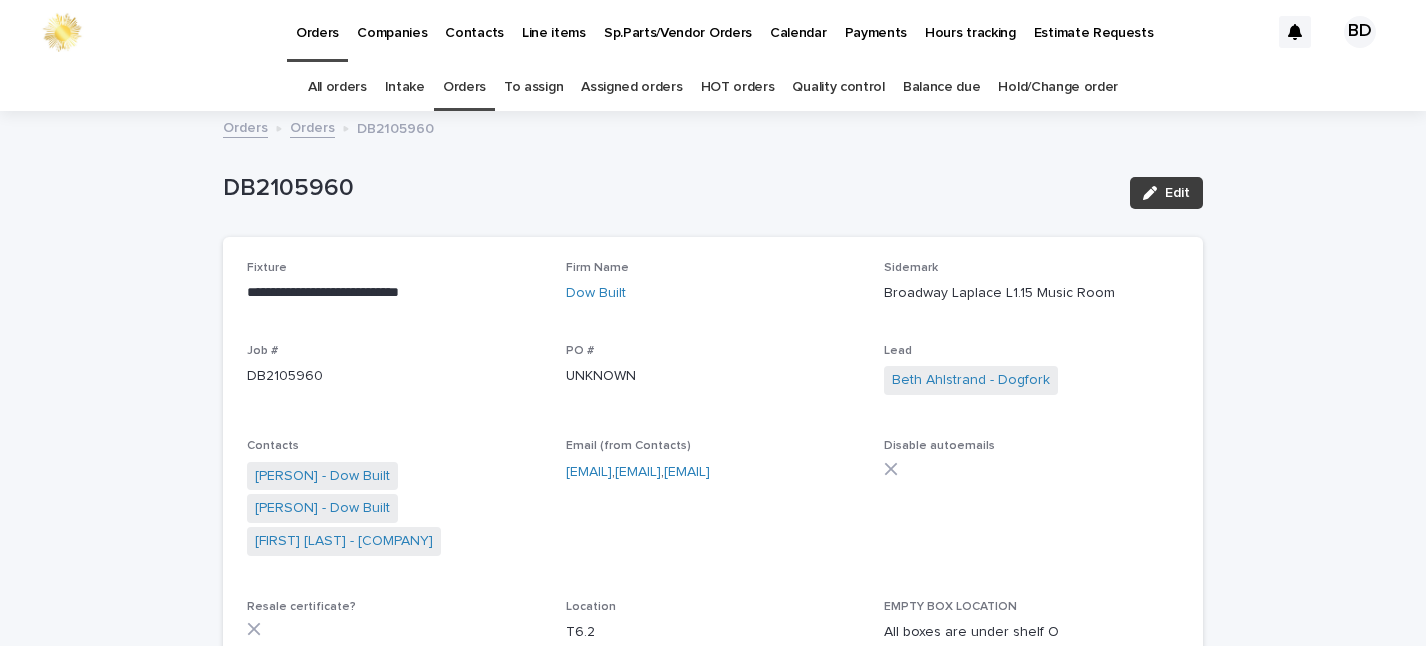 click on "Edit" at bounding box center [1166, 193] 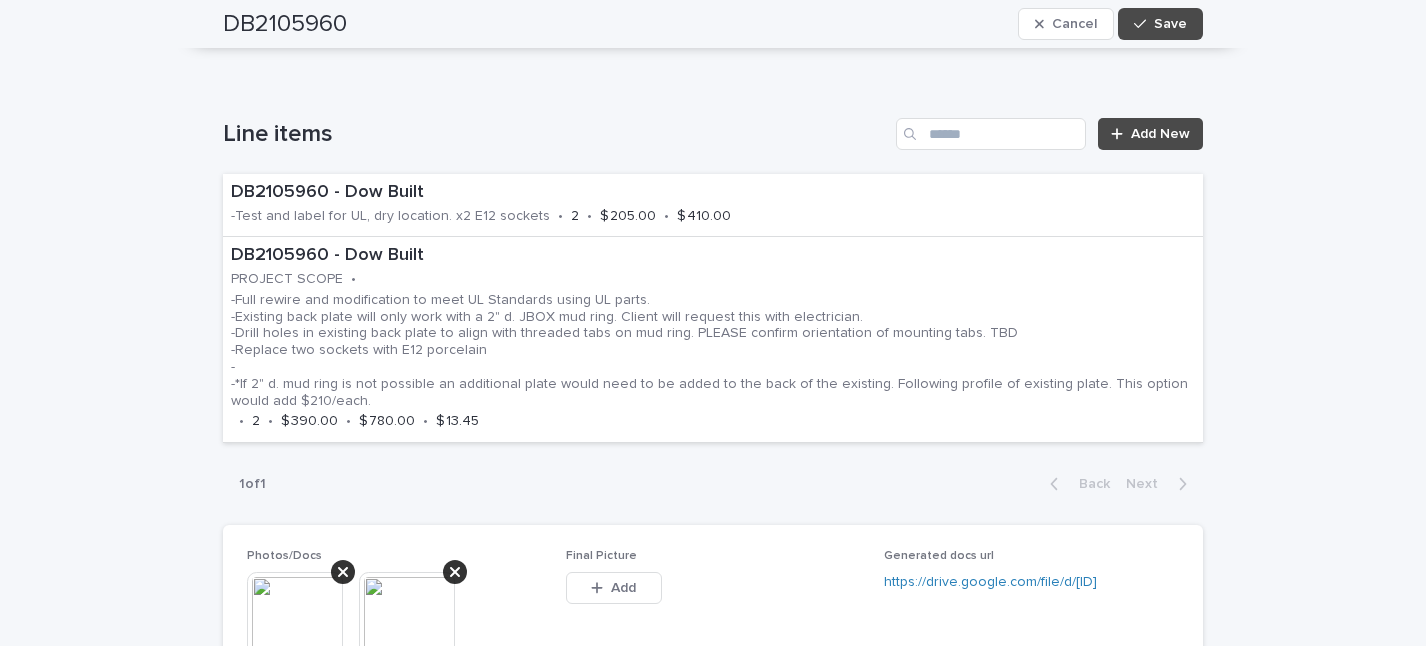 scroll, scrollTop: 1335, scrollLeft: 0, axis: vertical 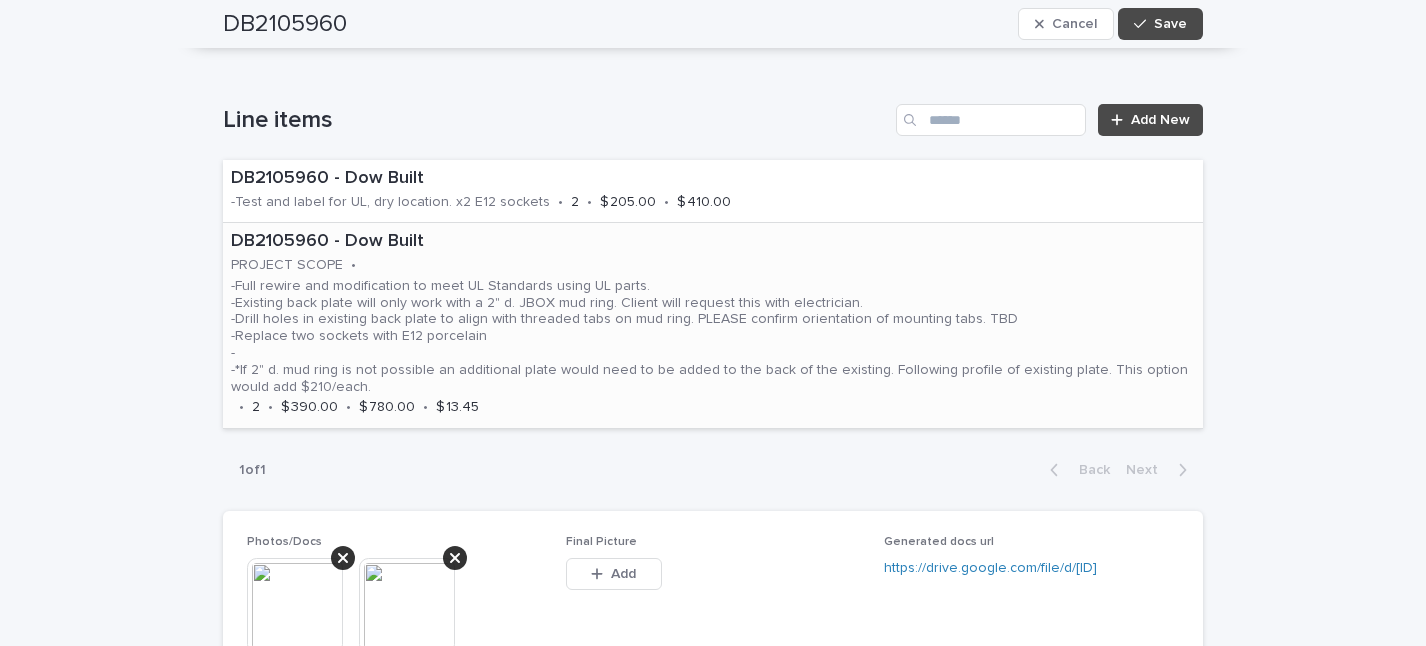 click on "-Full rewire and modification to meet UL Standards using UL parts.
-Existing back plate will only work with a 2" d. JBOX mud ring. Client will request this with electrician.
-Drill holes in existing back plate to align with threaded tabs on mud ring. PLEASE confirm orientation of mounting tabs. TBD
-Replace two sockets with E12 porcelain
-
-*If 2" d. mud ring is not possible an additional plate would need to be added to the back of the existing. Following profile of existing plate. This option would add $210/each." at bounding box center [713, 337] 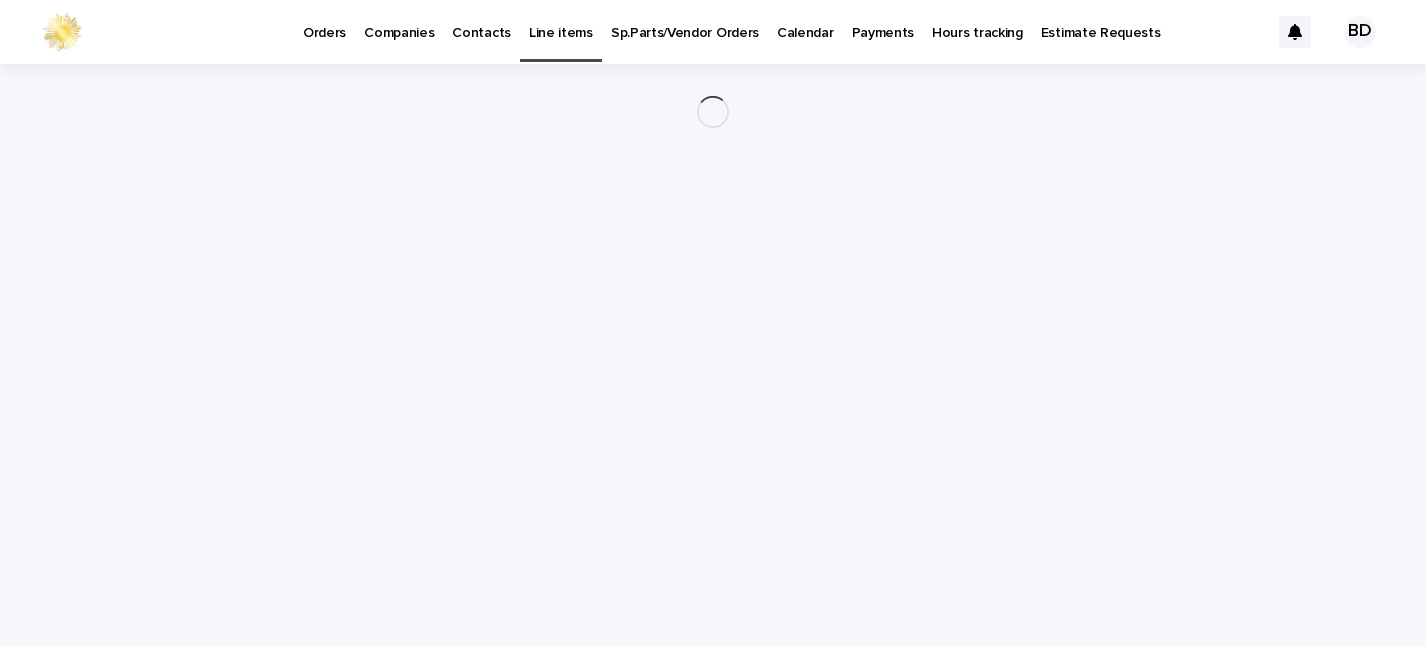 scroll, scrollTop: 0, scrollLeft: 0, axis: both 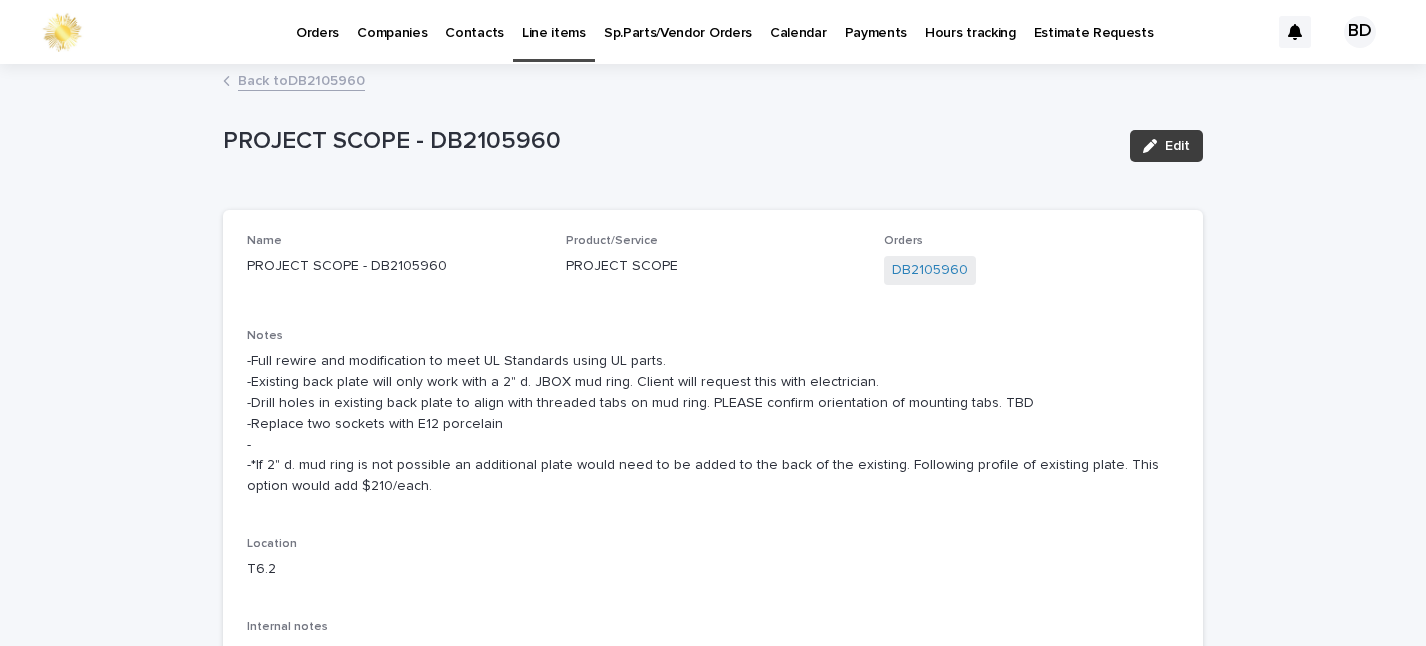 click at bounding box center (1154, 146) 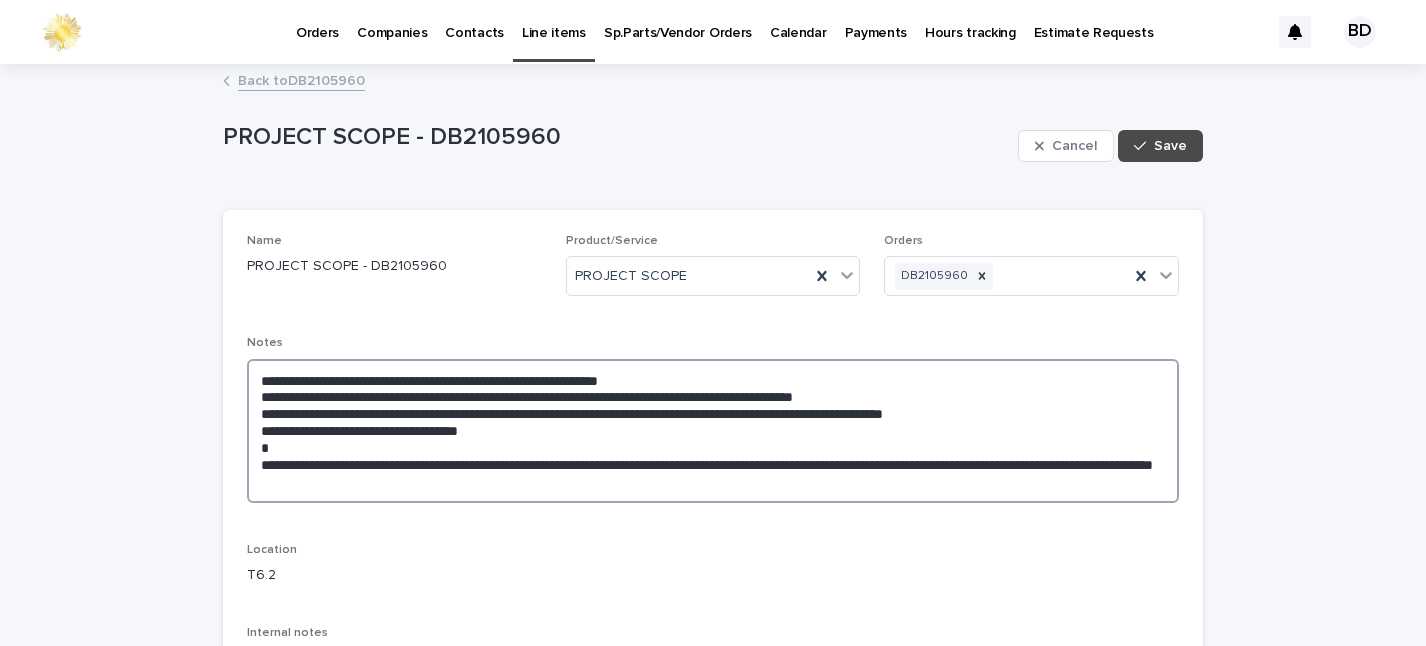 drag, startPoint x: 1009, startPoint y: 415, endPoint x: 700, endPoint y: 411, distance: 309.02588 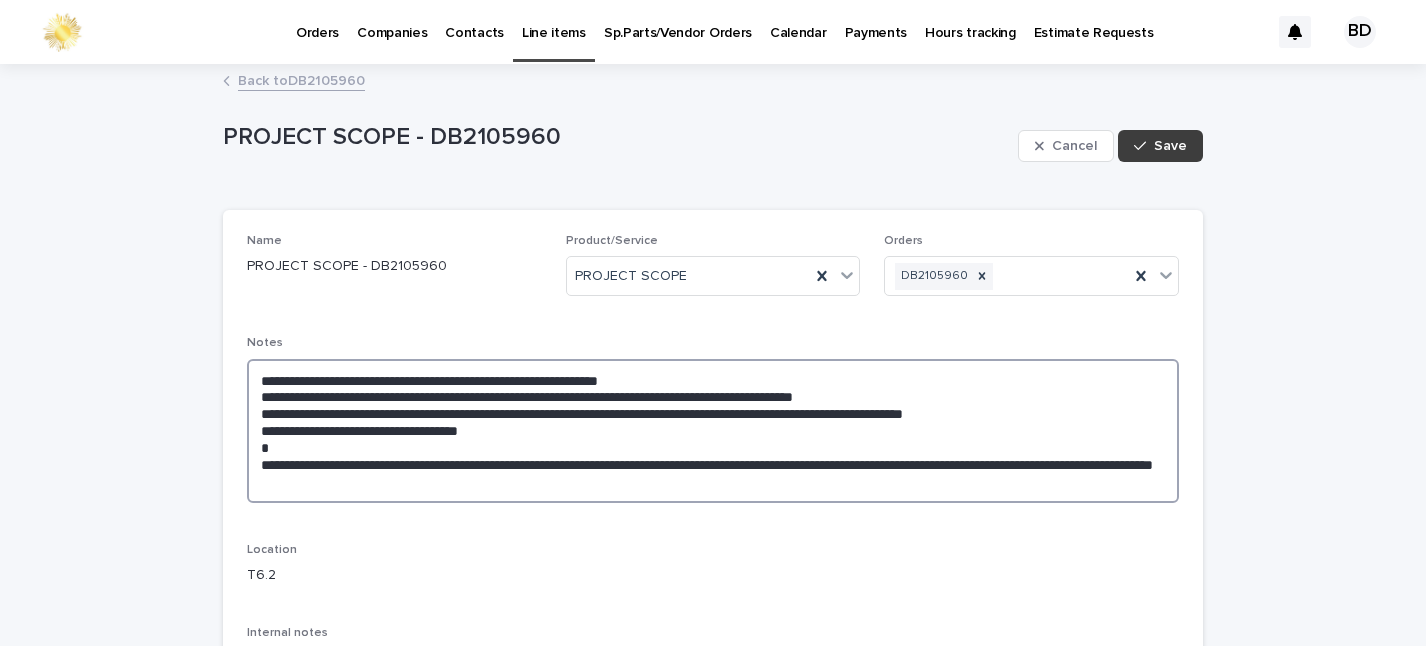 type on "**********" 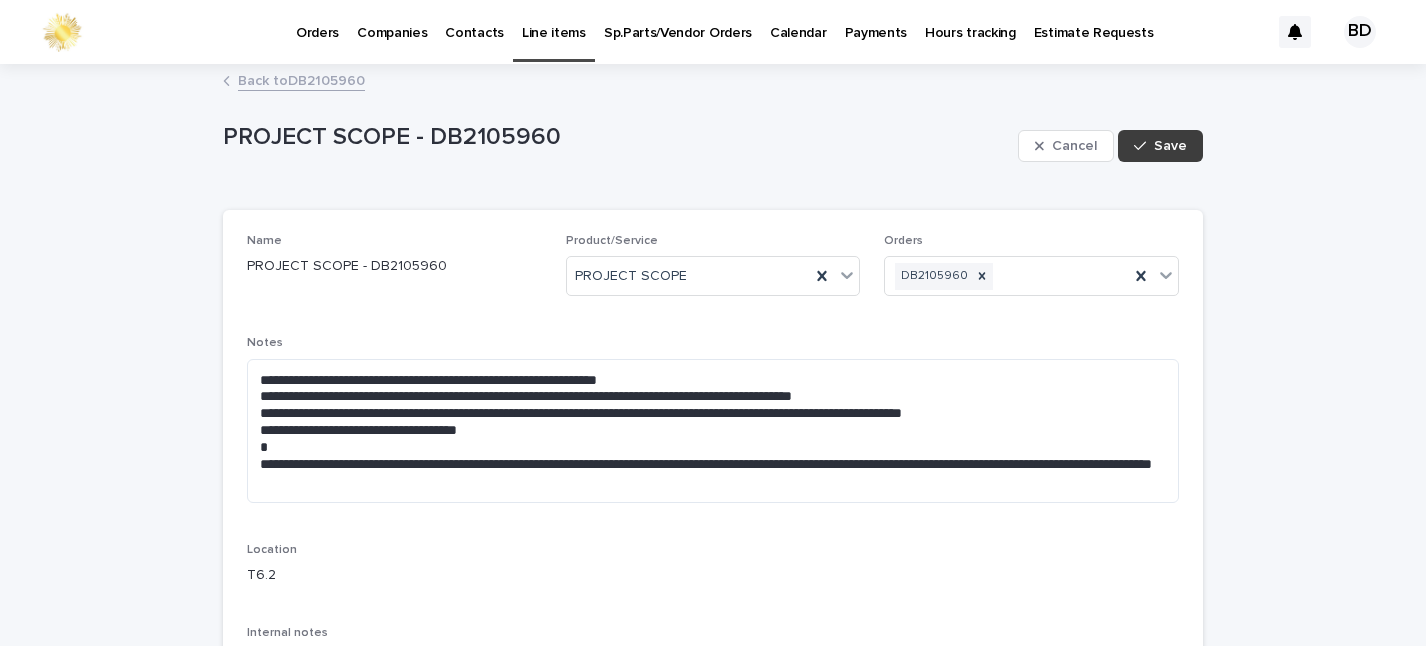click on "Save" at bounding box center [1160, 146] 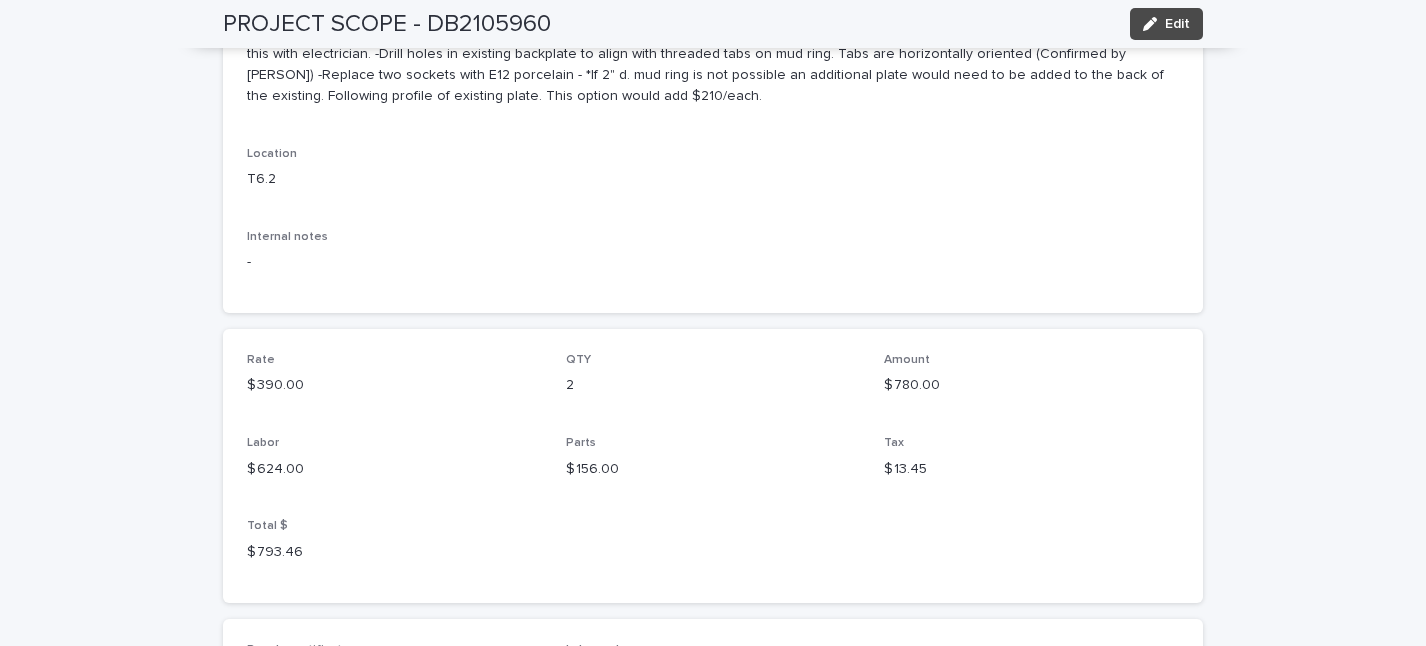 scroll, scrollTop: 579, scrollLeft: 0, axis: vertical 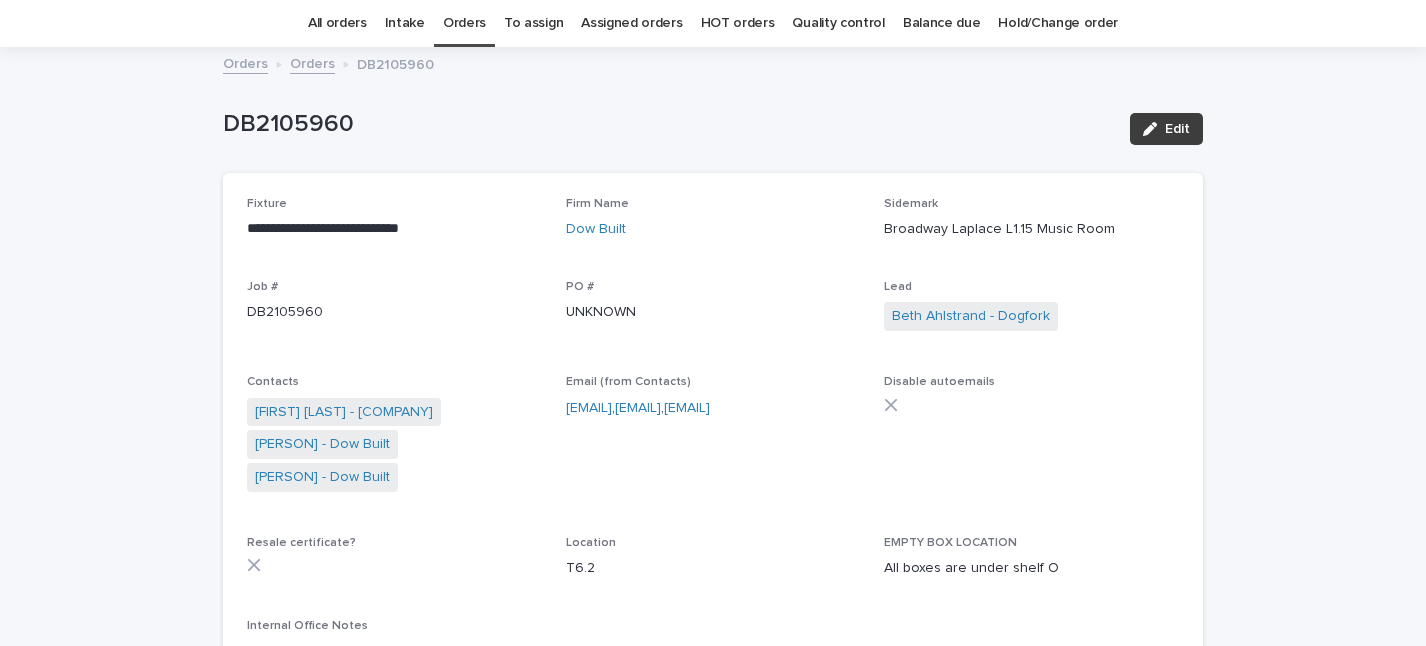 click at bounding box center [1154, 129] 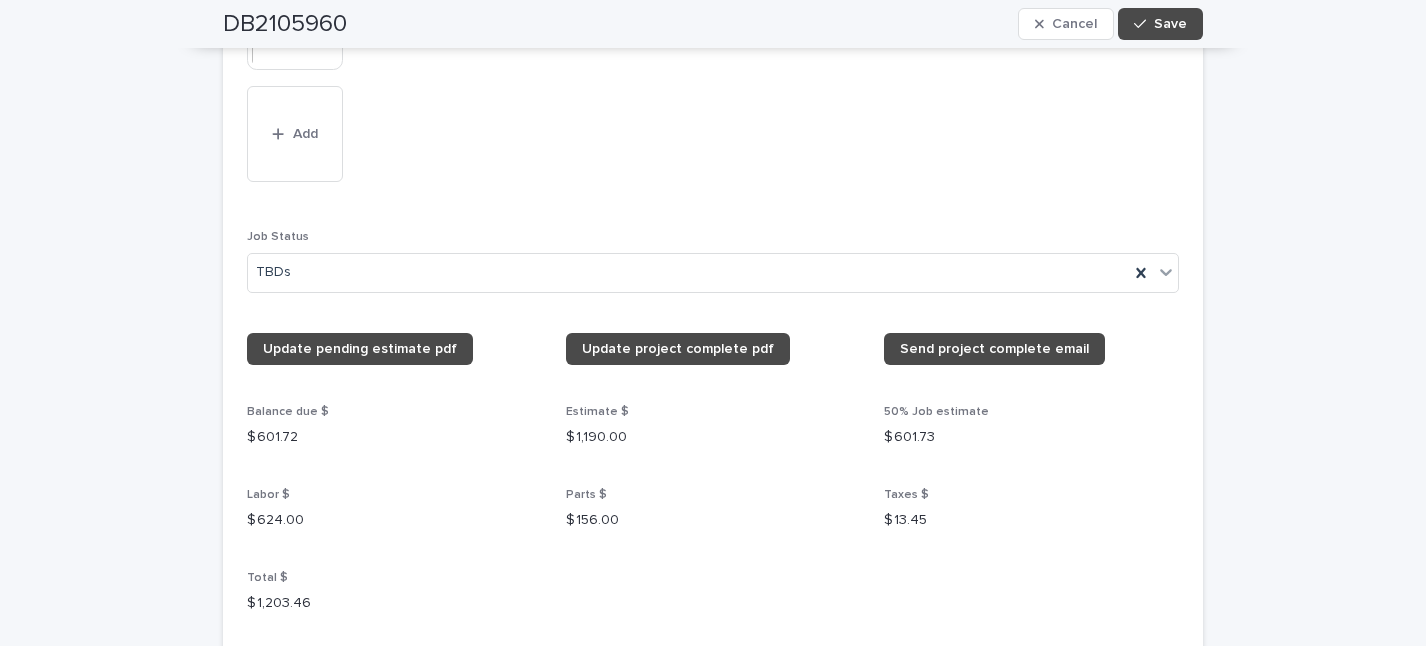 scroll, scrollTop: 2177, scrollLeft: 0, axis: vertical 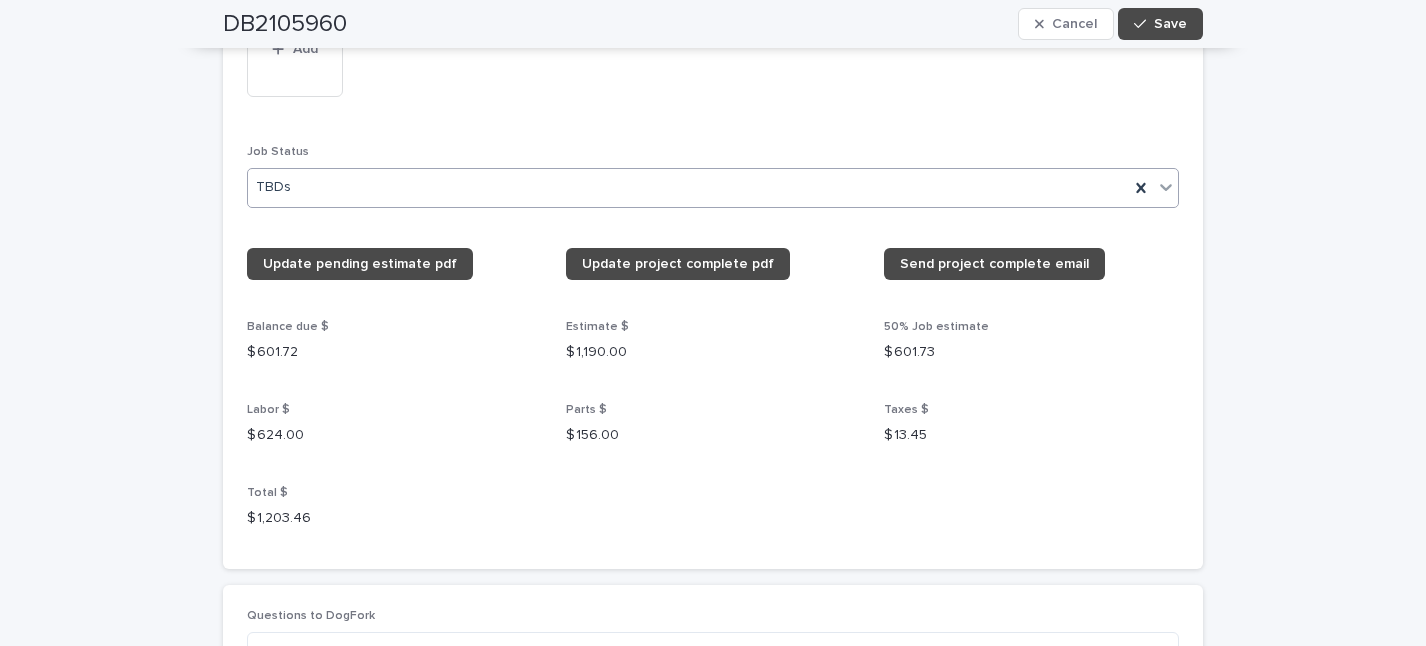 click at bounding box center [1166, 187] 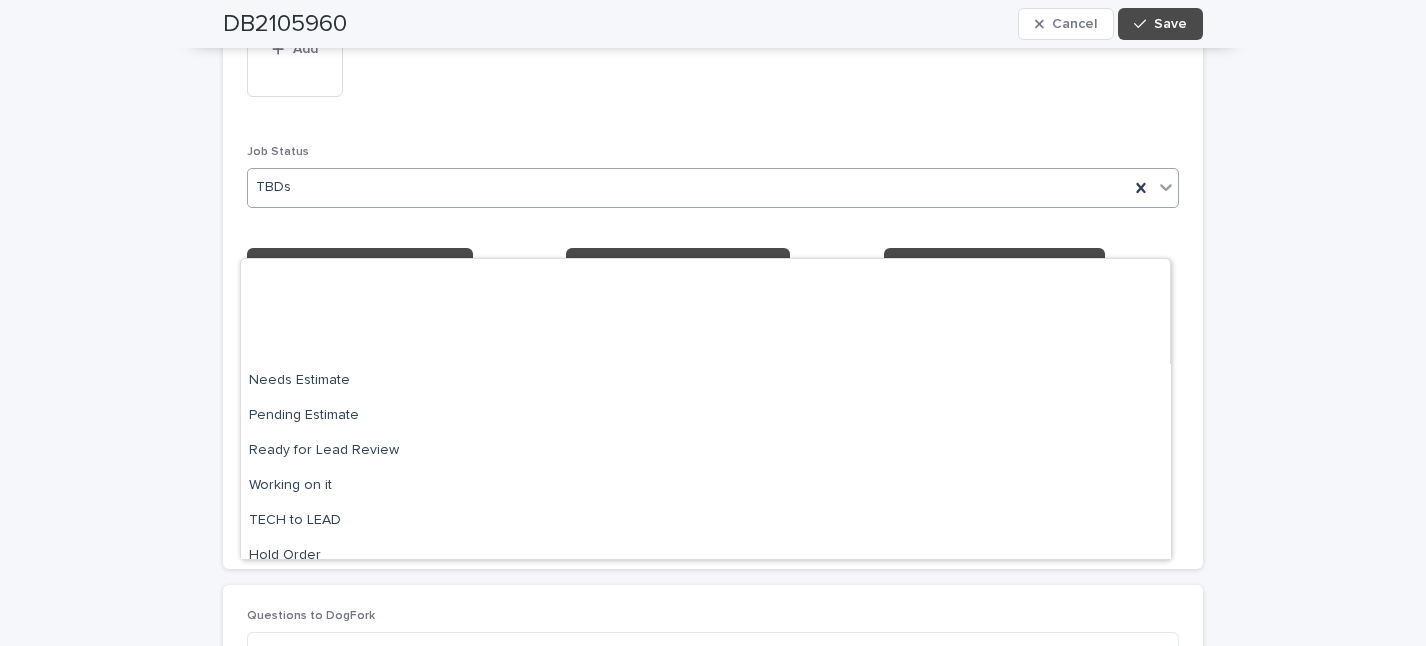 scroll, scrollTop: 190, scrollLeft: 0, axis: vertical 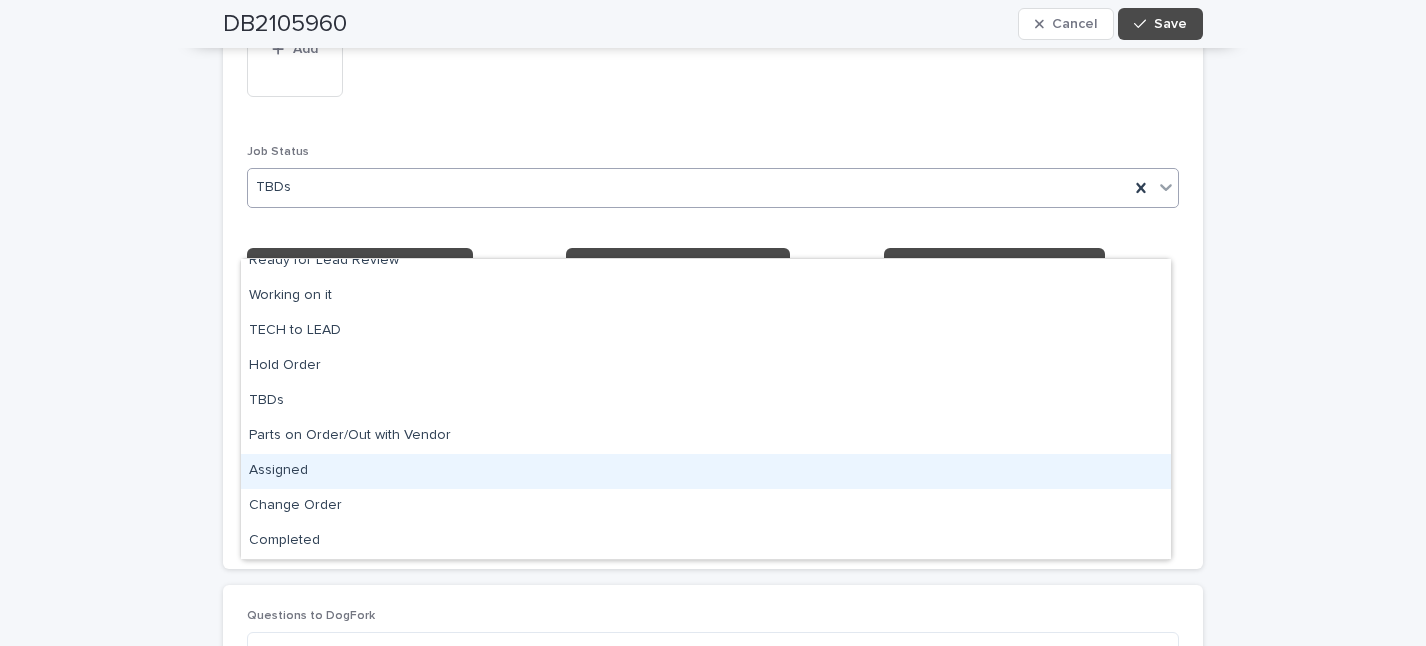drag, startPoint x: 226, startPoint y: 466, endPoint x: 267, endPoint y: 473, distance: 41.59327 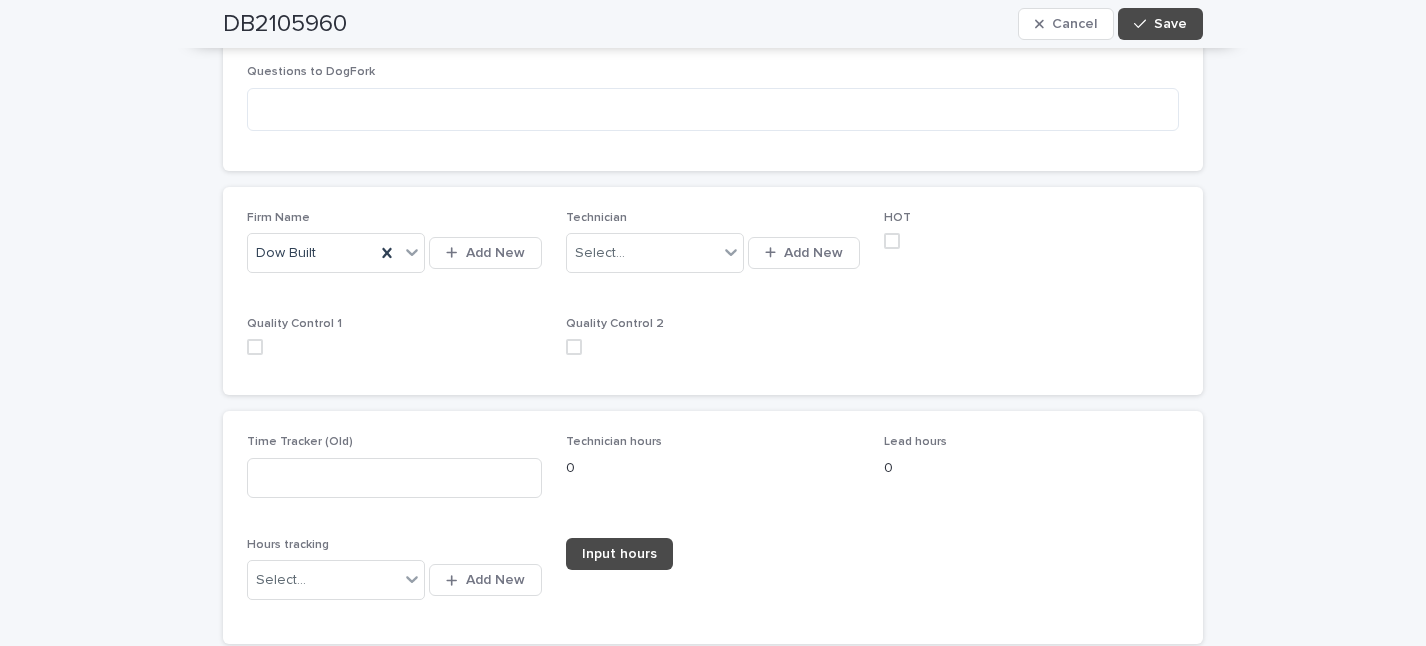 scroll, scrollTop: 2834, scrollLeft: 0, axis: vertical 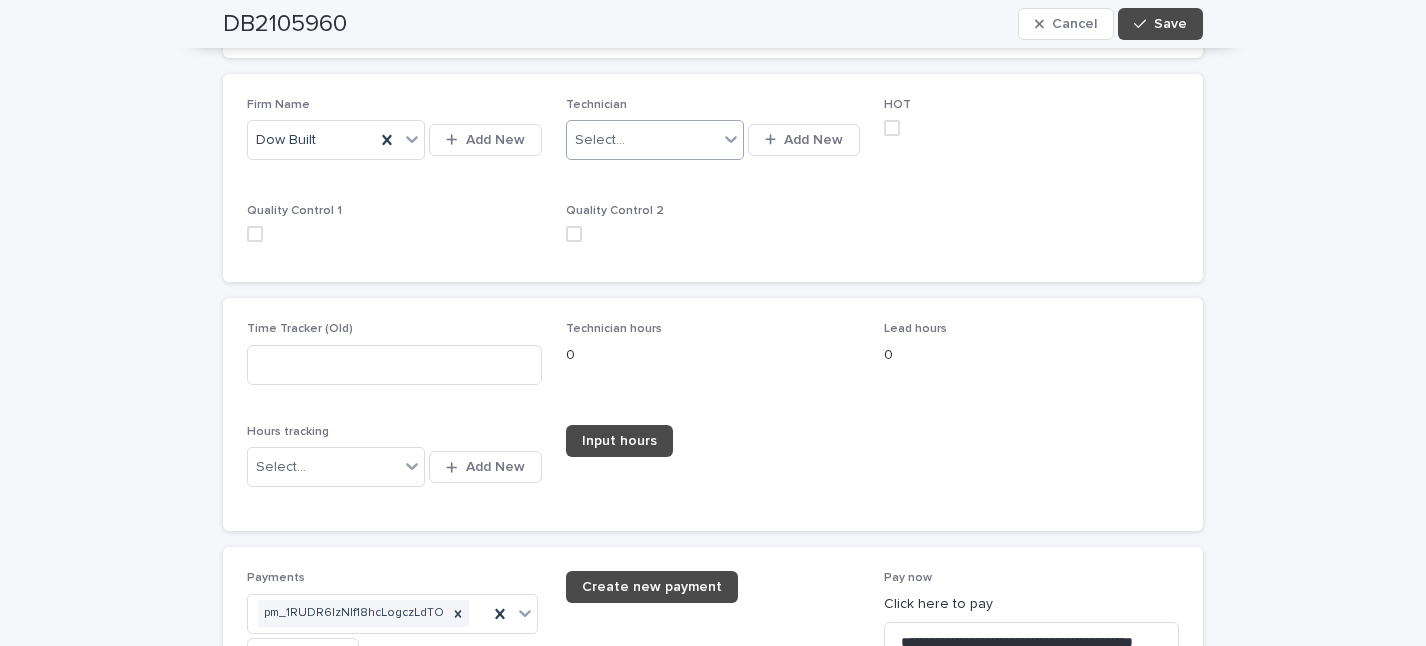 click at bounding box center (731, 139) 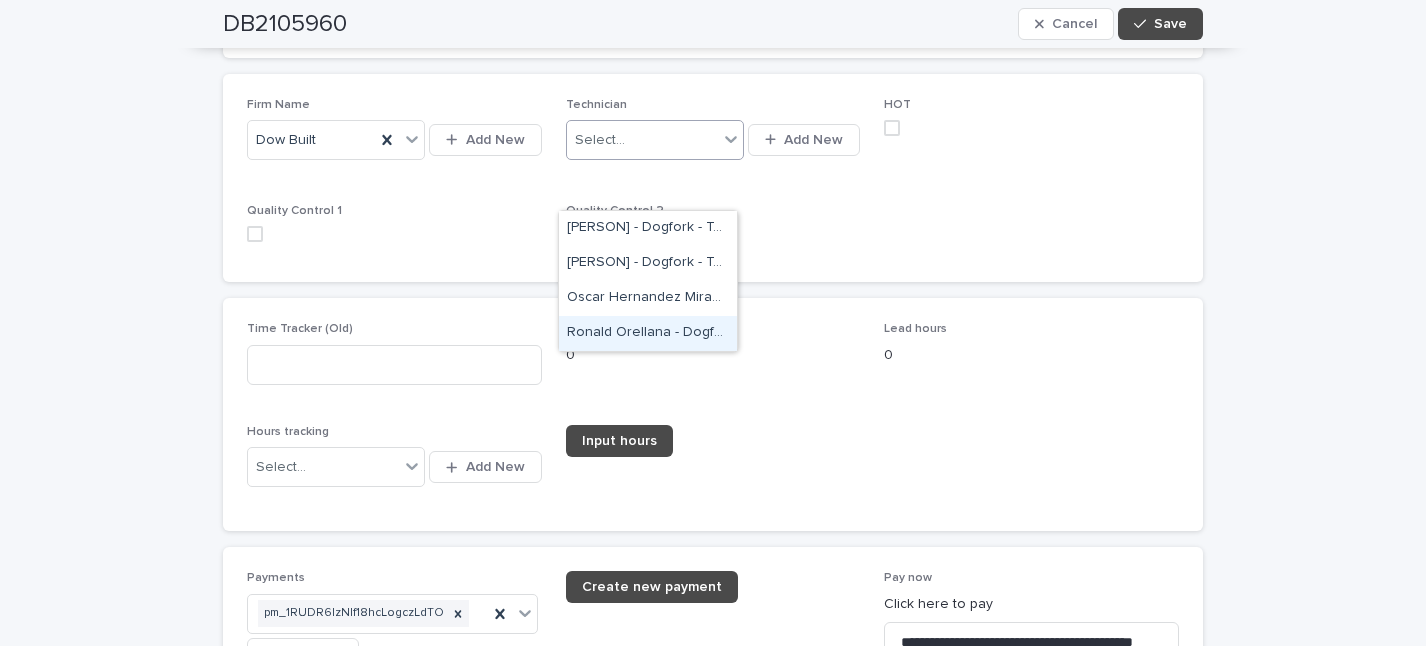 click on "Ronald Orellana - Dogfork - Technician" at bounding box center [648, 333] 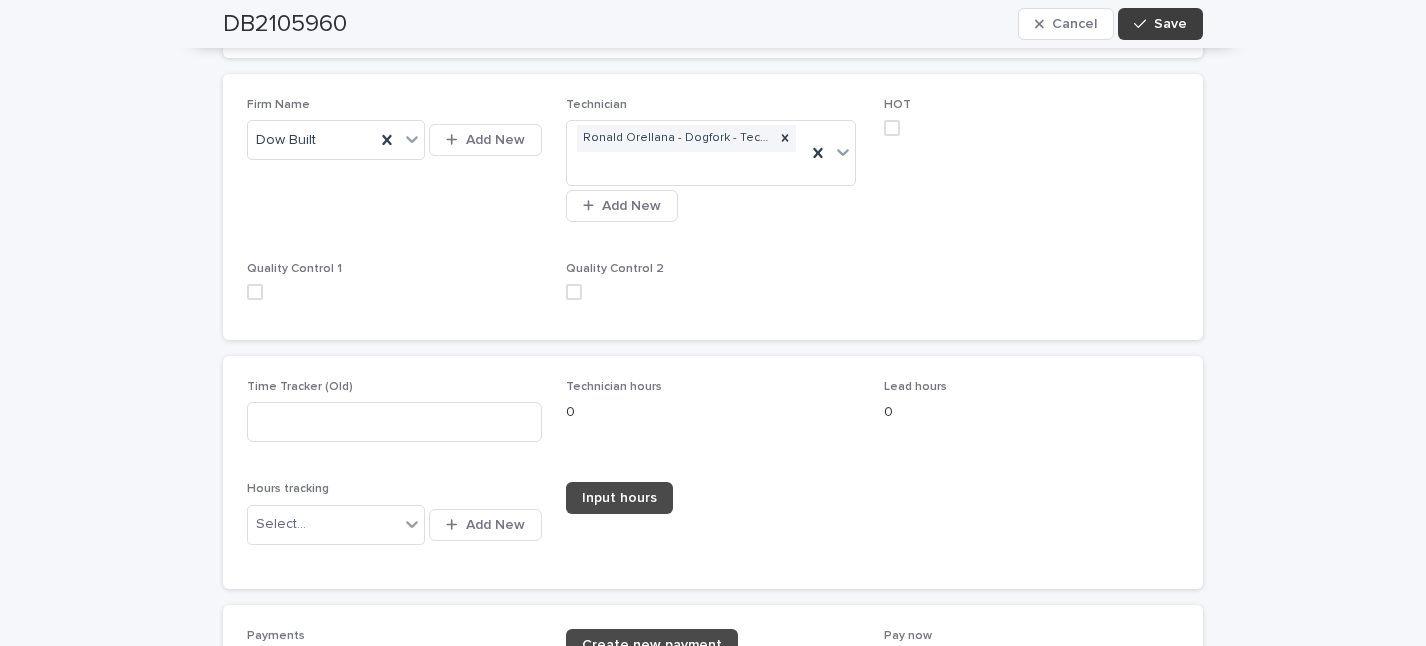 click on "Save" at bounding box center [1160, 24] 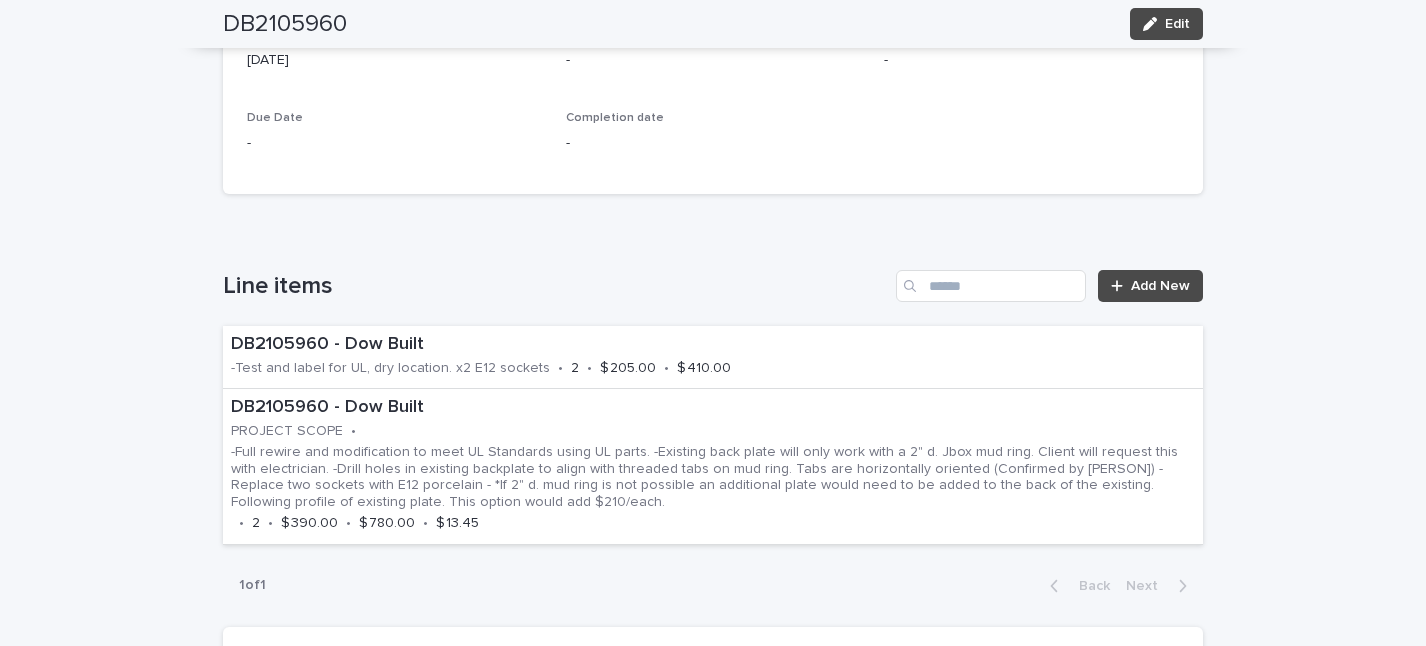 scroll, scrollTop: 324, scrollLeft: 0, axis: vertical 